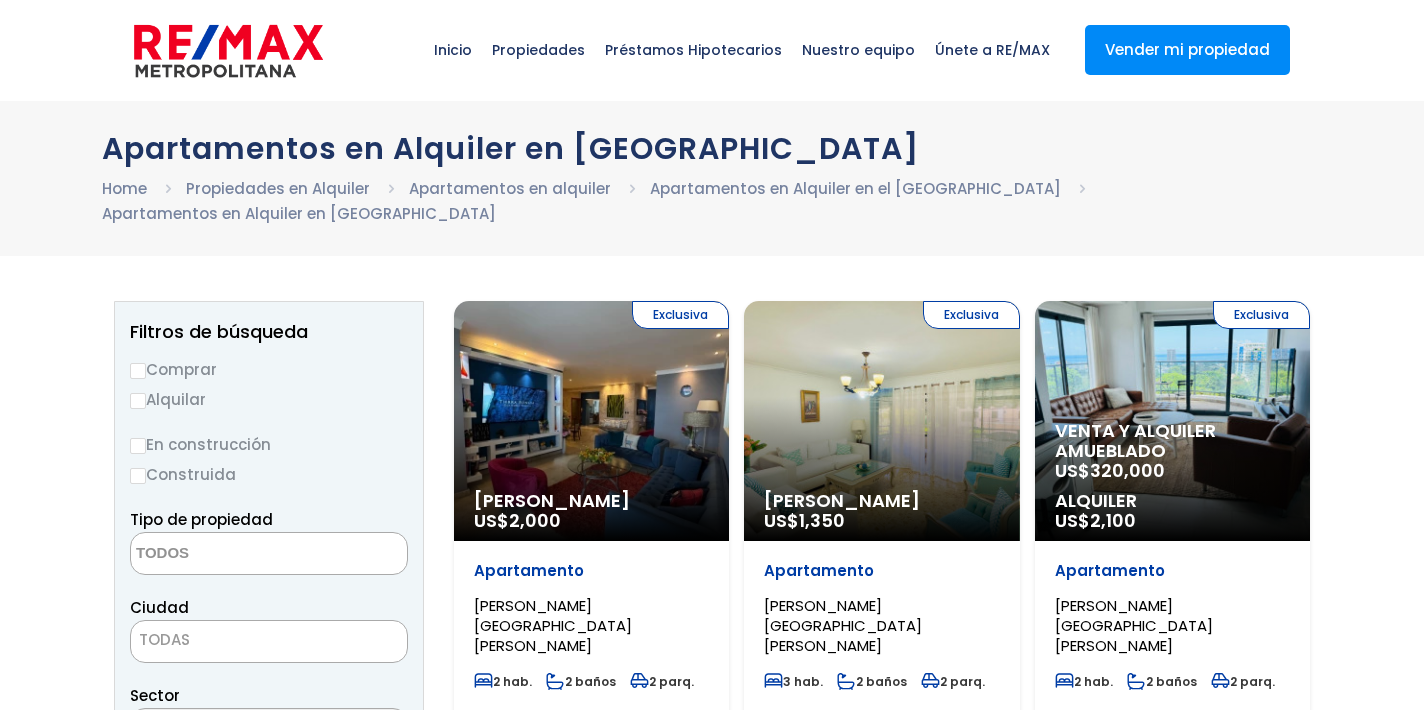 select 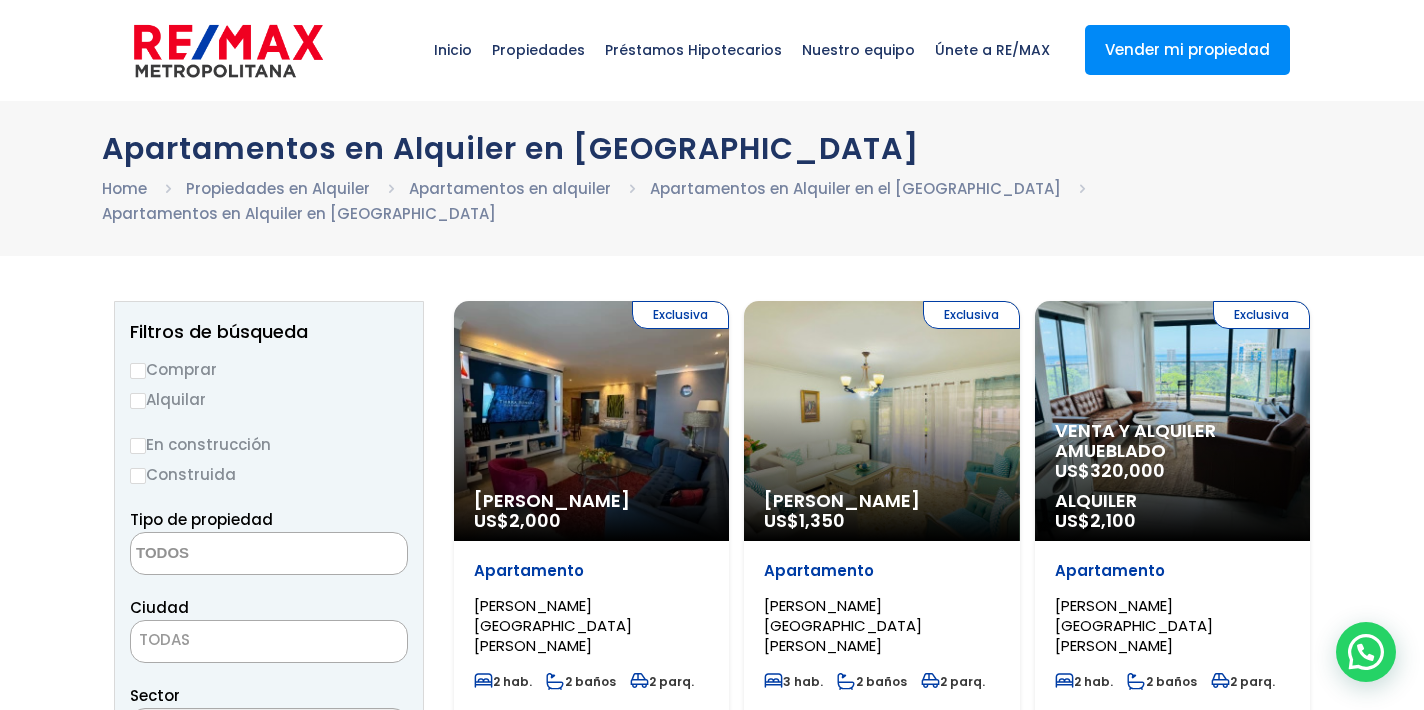 click on "Alquilar" at bounding box center (138, 401) 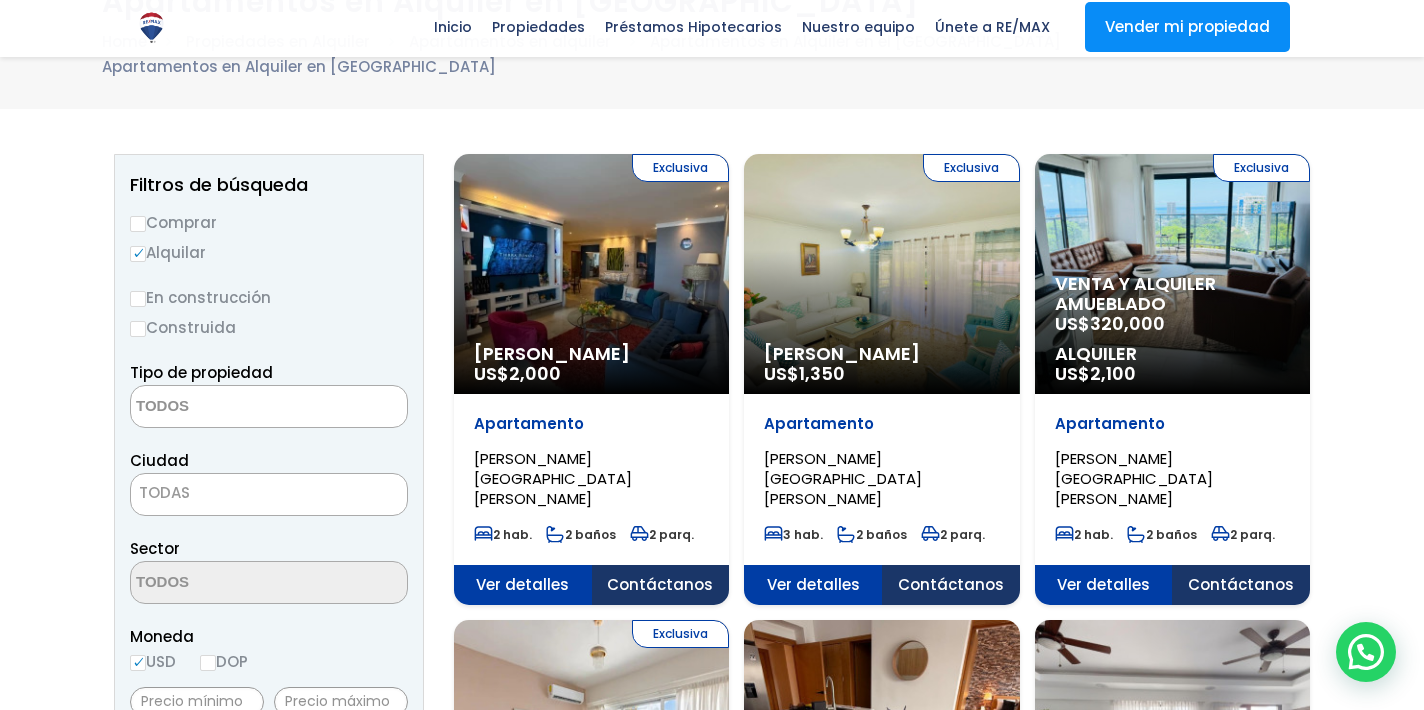 scroll, scrollTop: 147, scrollLeft: 0, axis: vertical 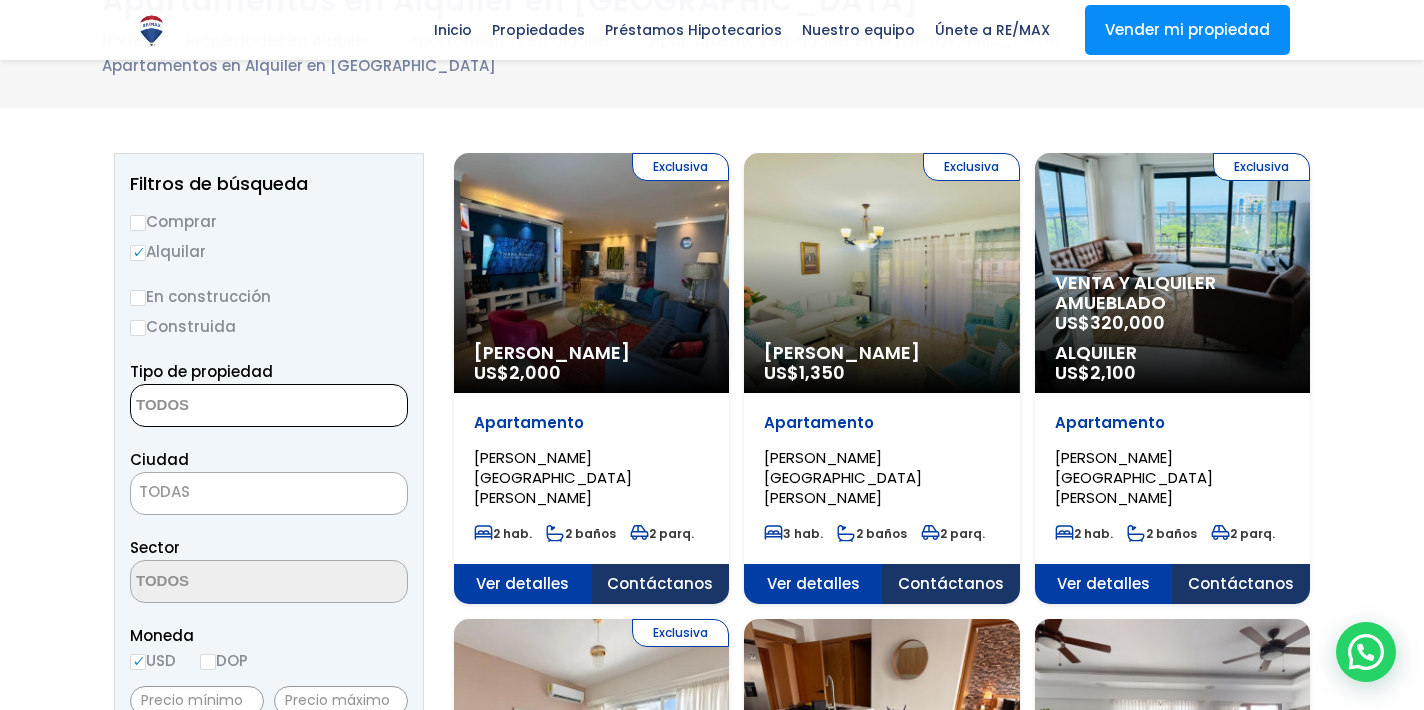 click at bounding box center (228, 406) 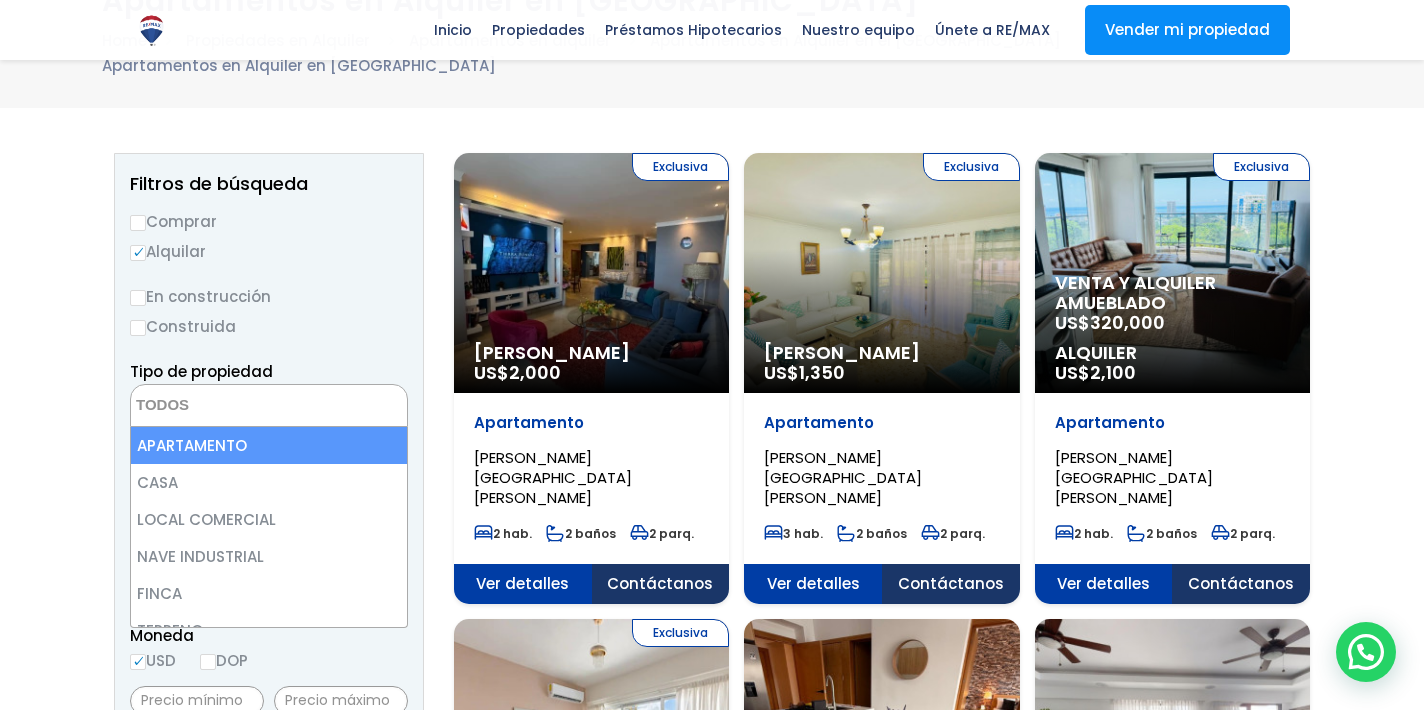 select on "apartment" 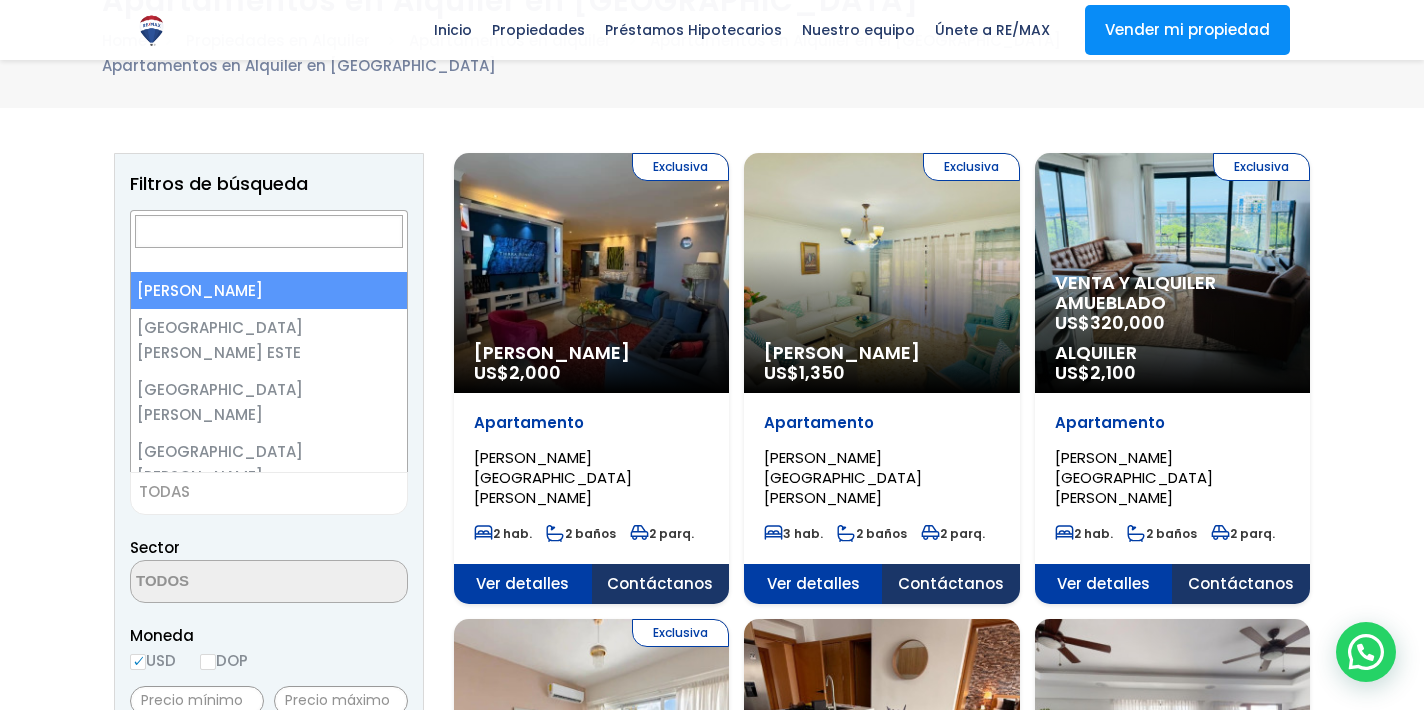 click on "TODAS" at bounding box center (269, 492) 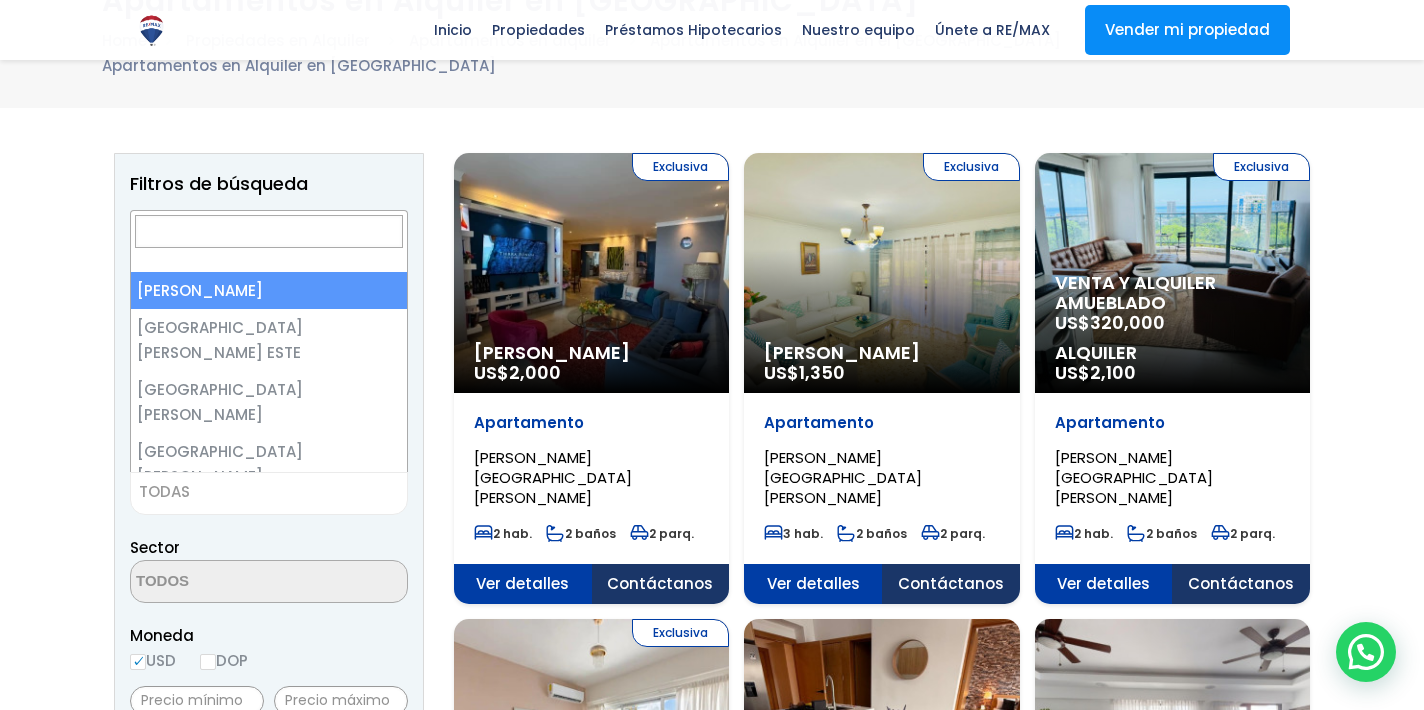 select on "1" 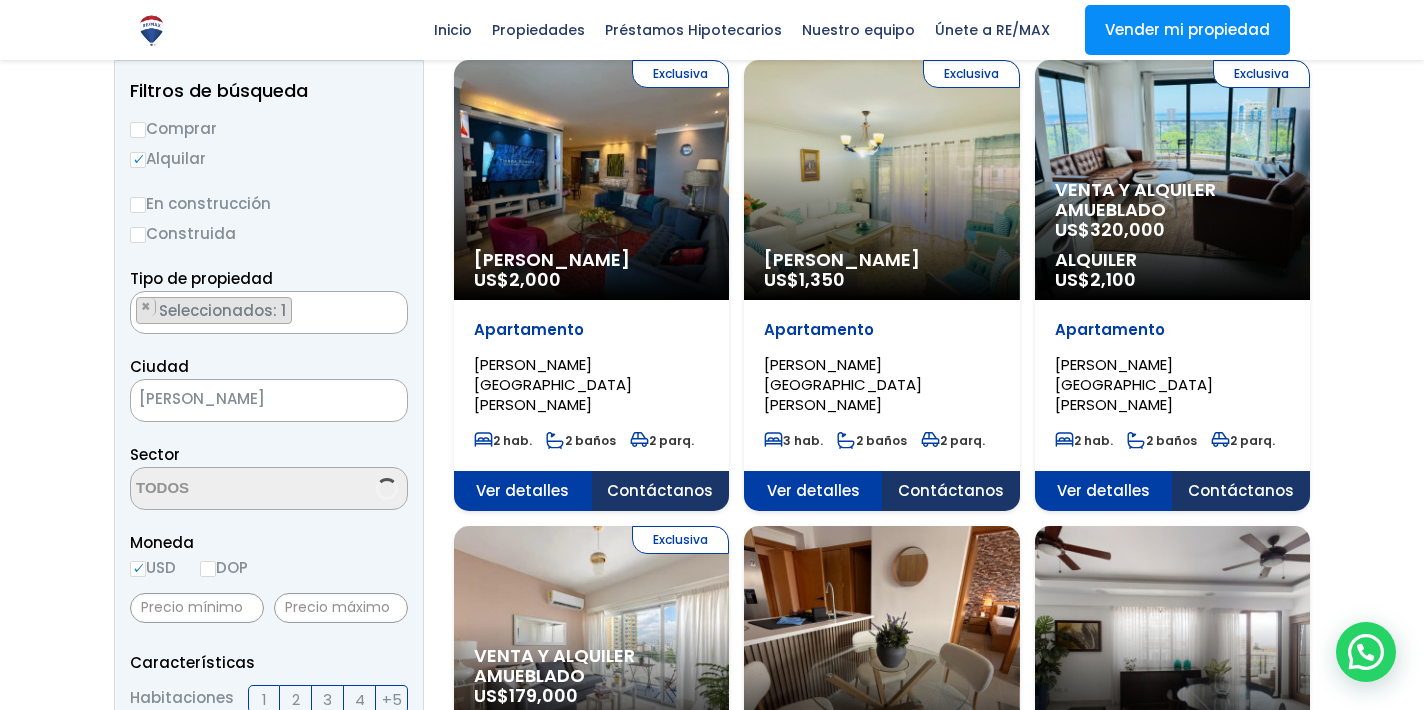 scroll, scrollTop: 271, scrollLeft: 0, axis: vertical 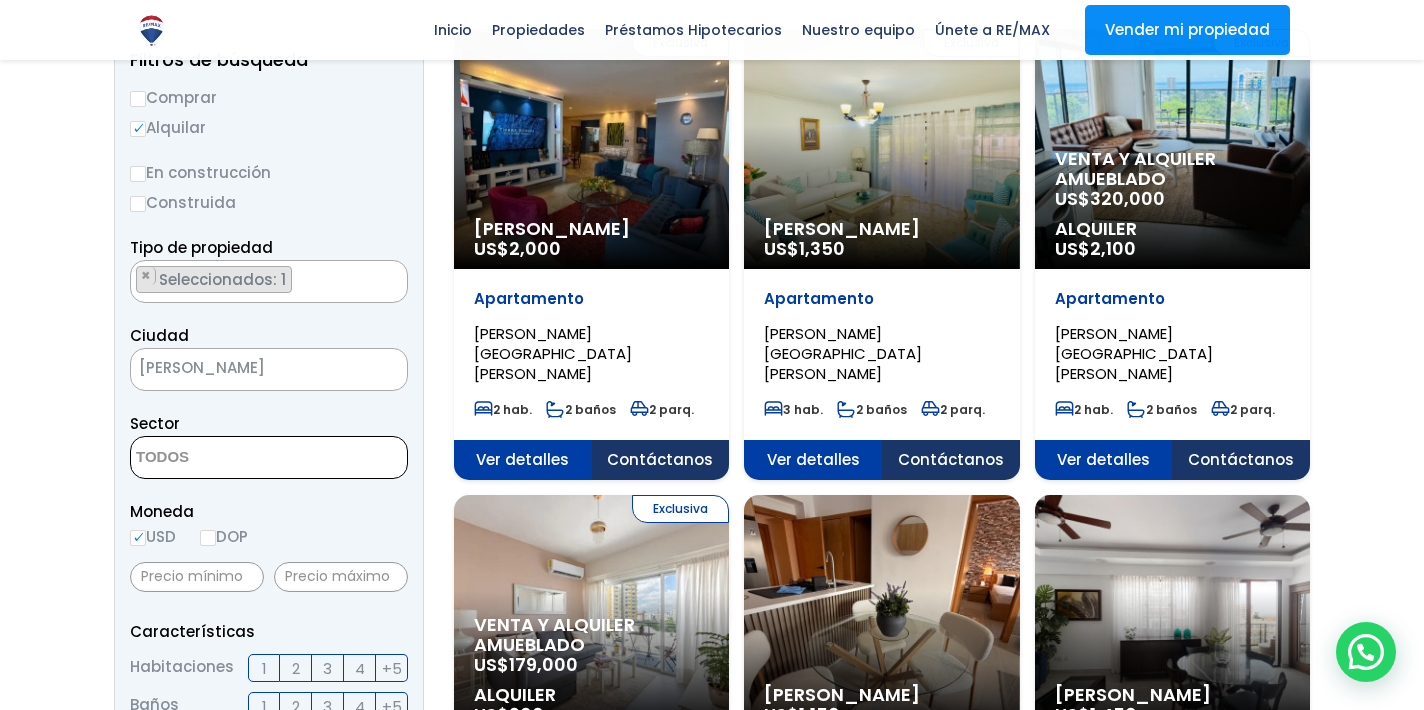 click at bounding box center (228, 458) 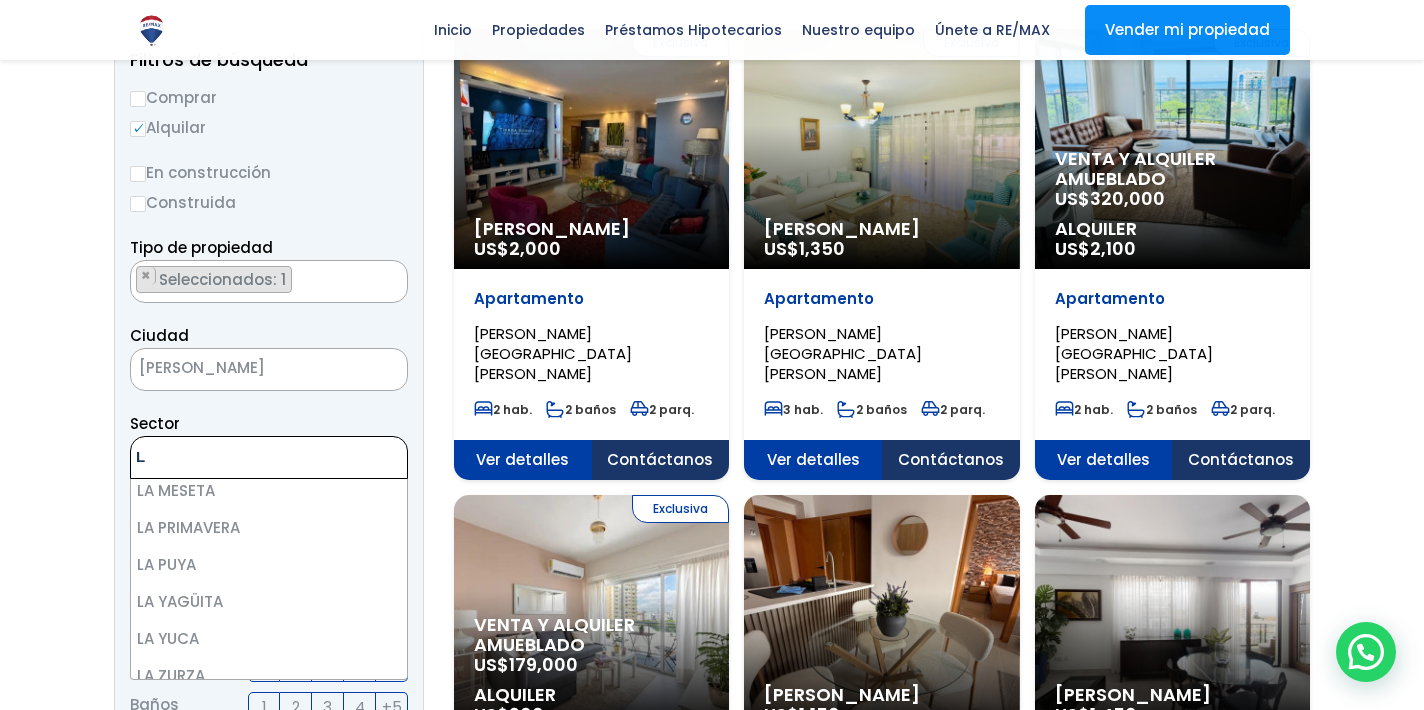 scroll, scrollTop: 0, scrollLeft: 0, axis: both 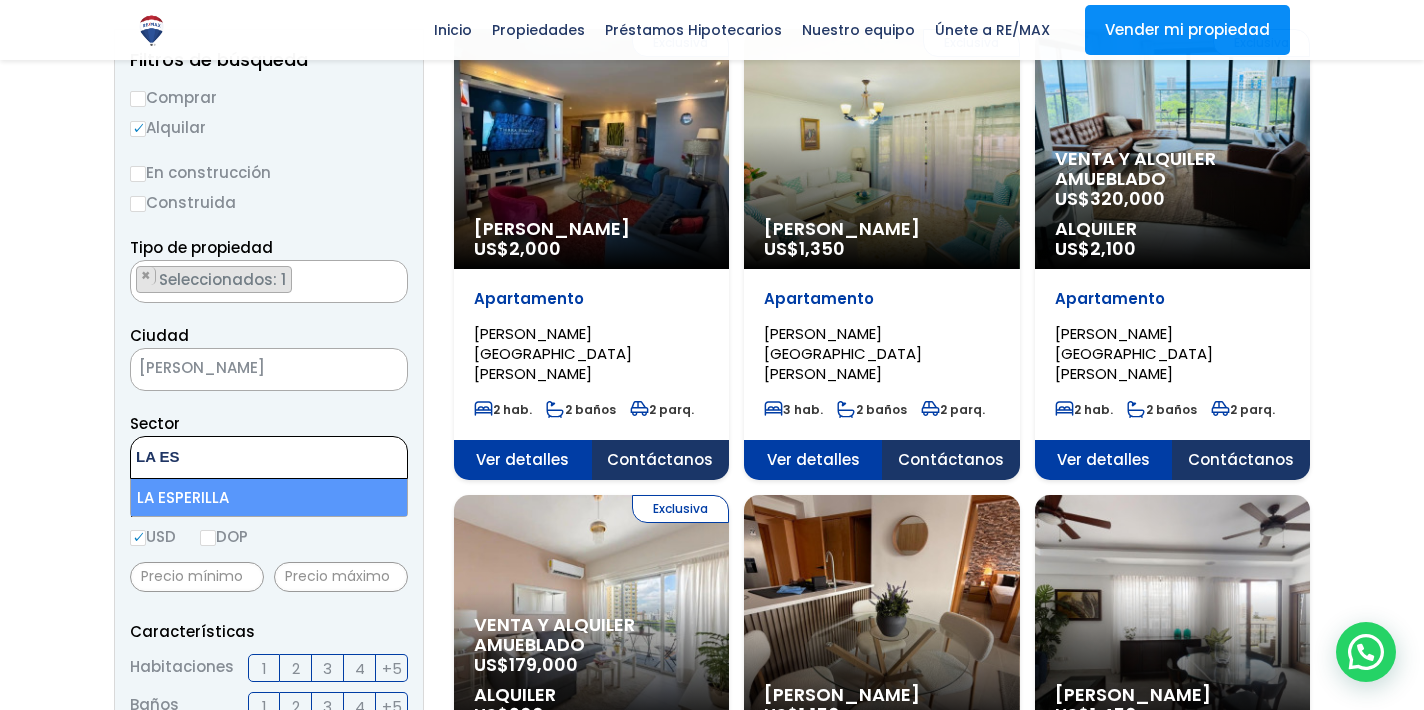 type on "LA ES" 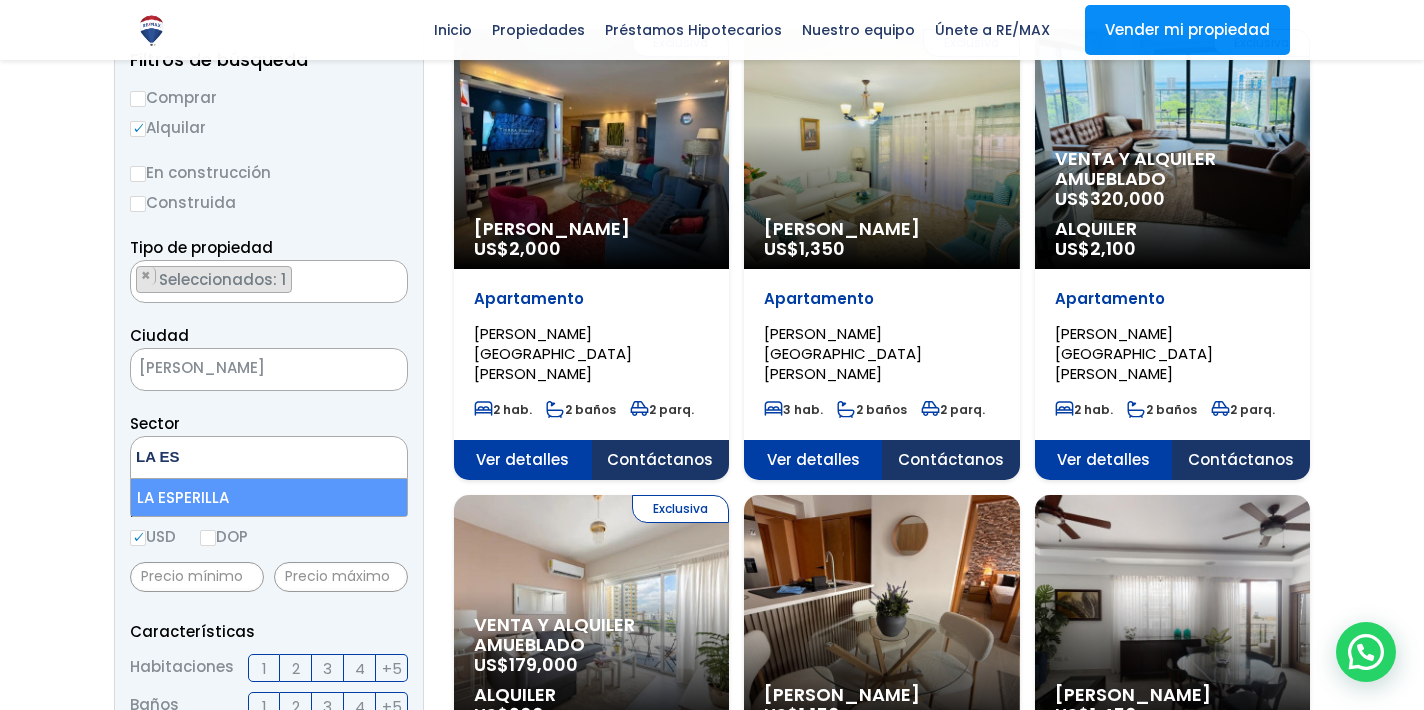 select on "180" 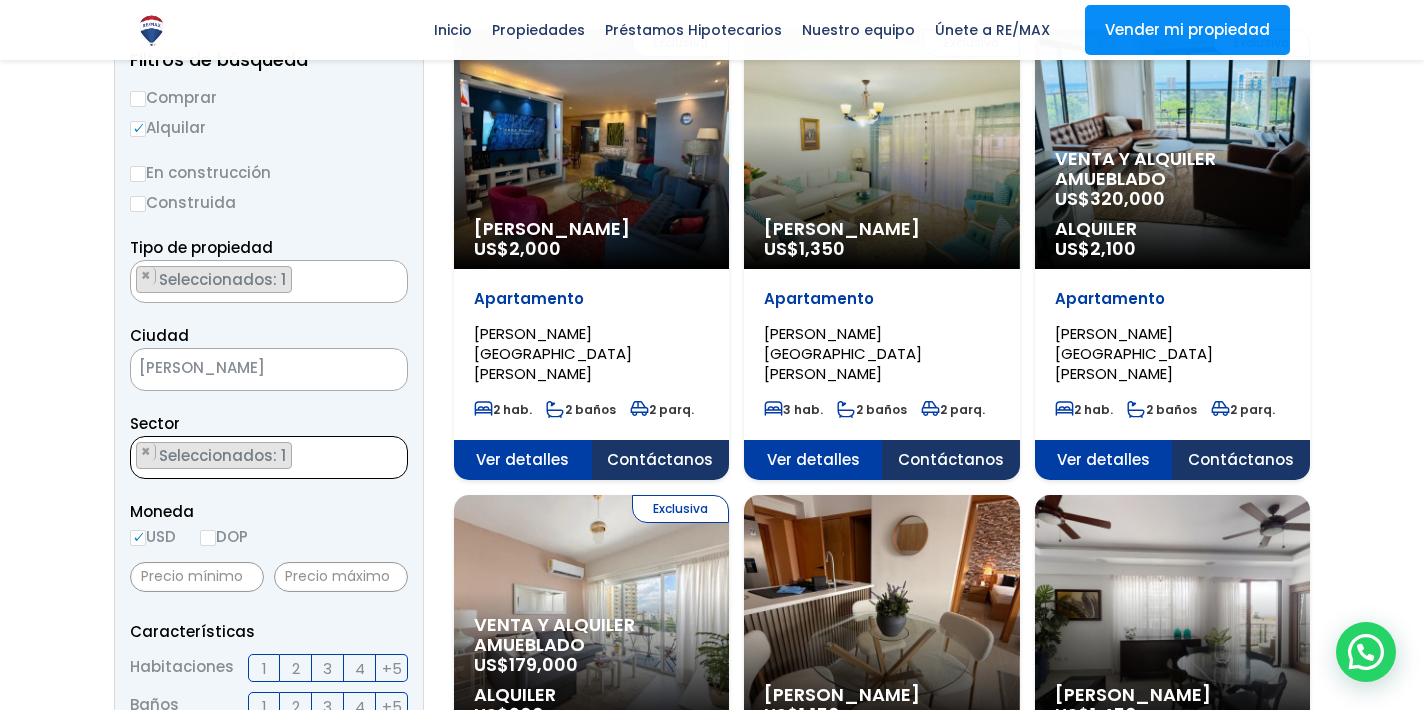 scroll, scrollTop: 2668, scrollLeft: 0, axis: vertical 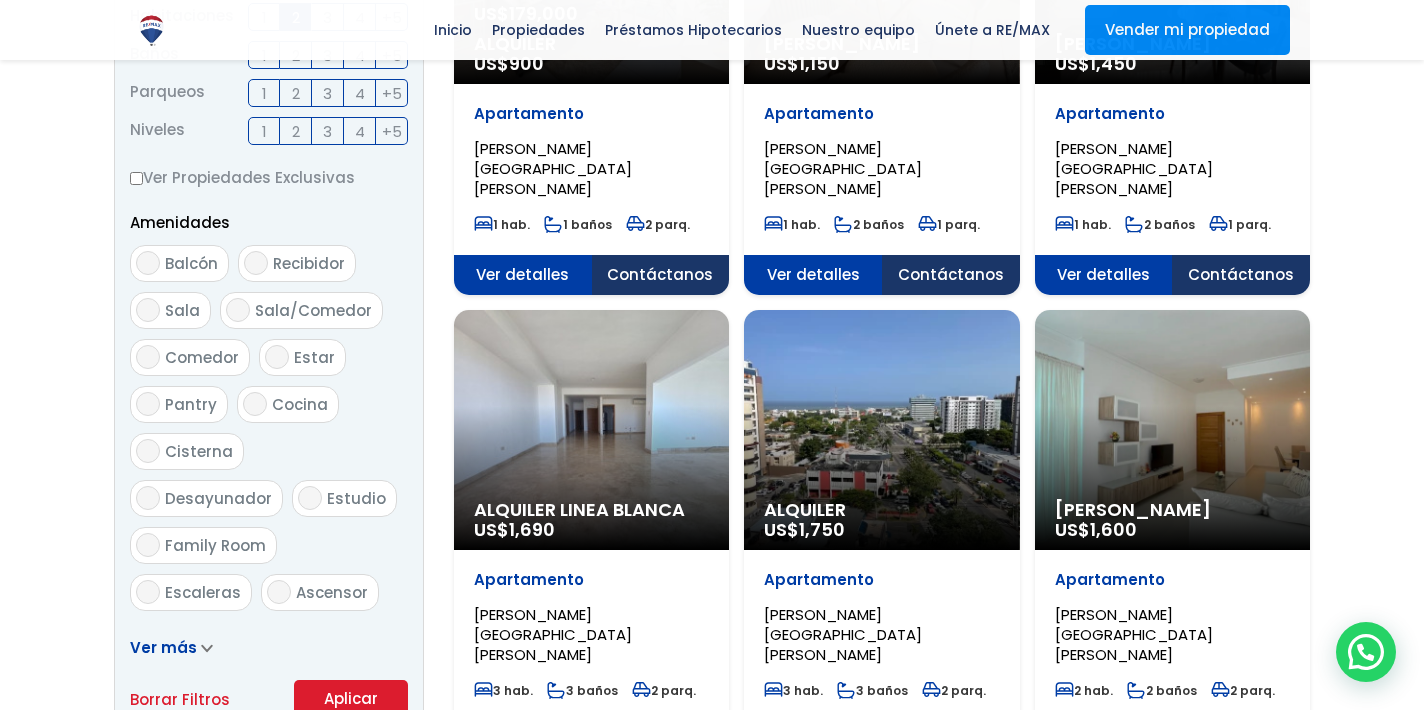 click on "Ascensor" at bounding box center [279, 592] 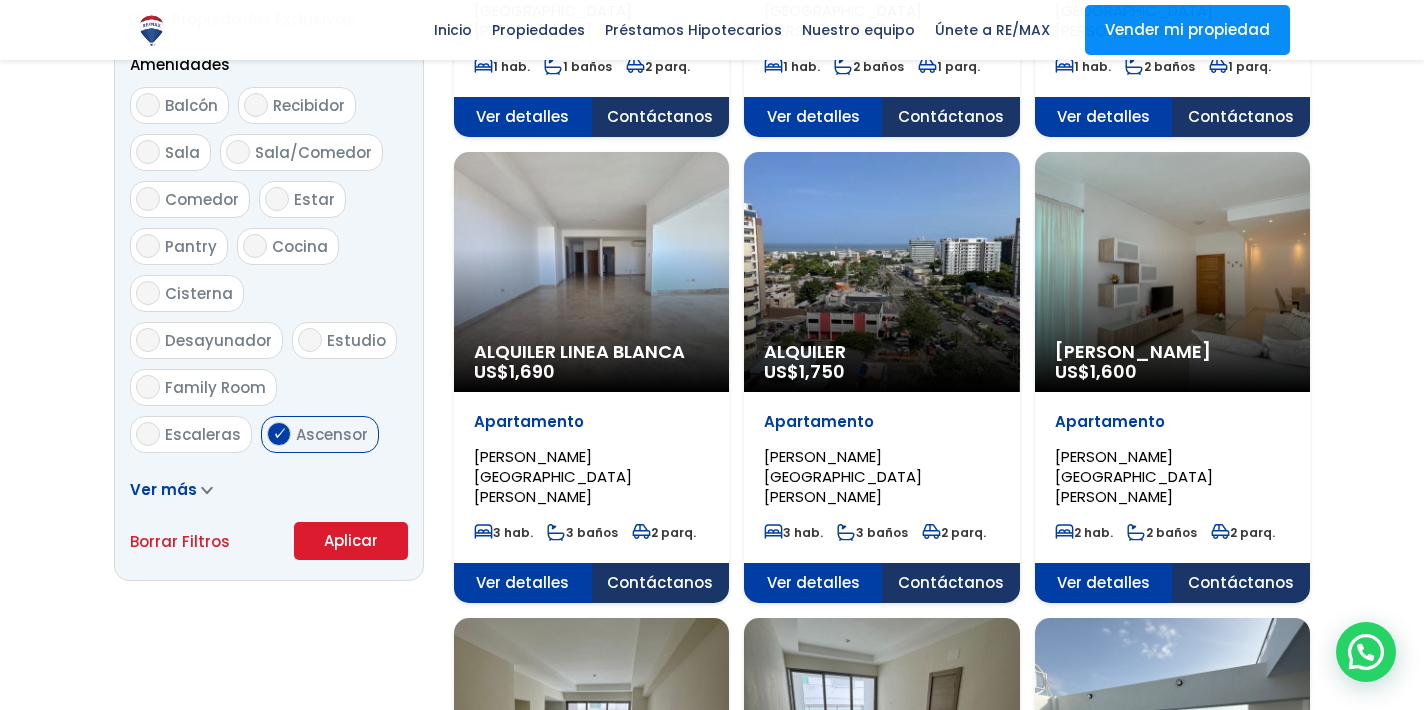 scroll, scrollTop: 1083, scrollLeft: 0, axis: vertical 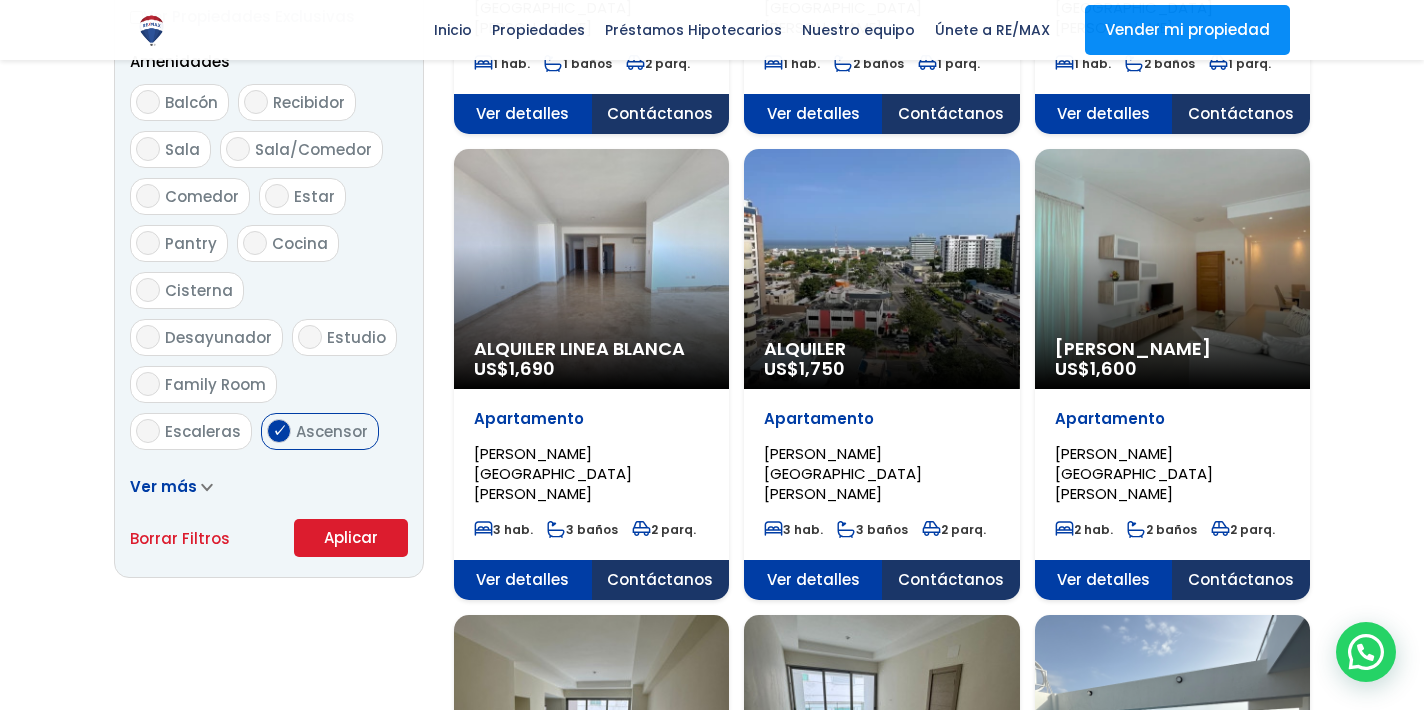 click on "Aplicar" at bounding box center (351, 538) 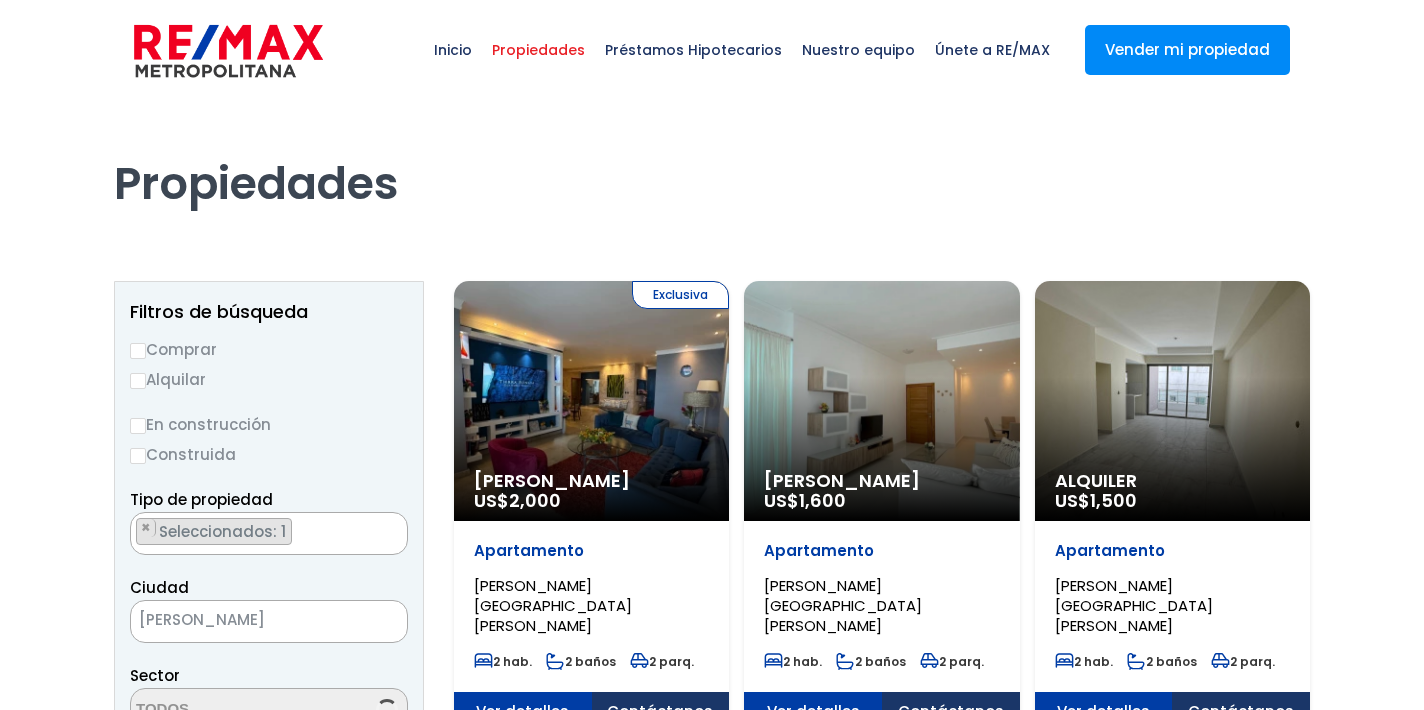 scroll, scrollTop: 0, scrollLeft: 0, axis: both 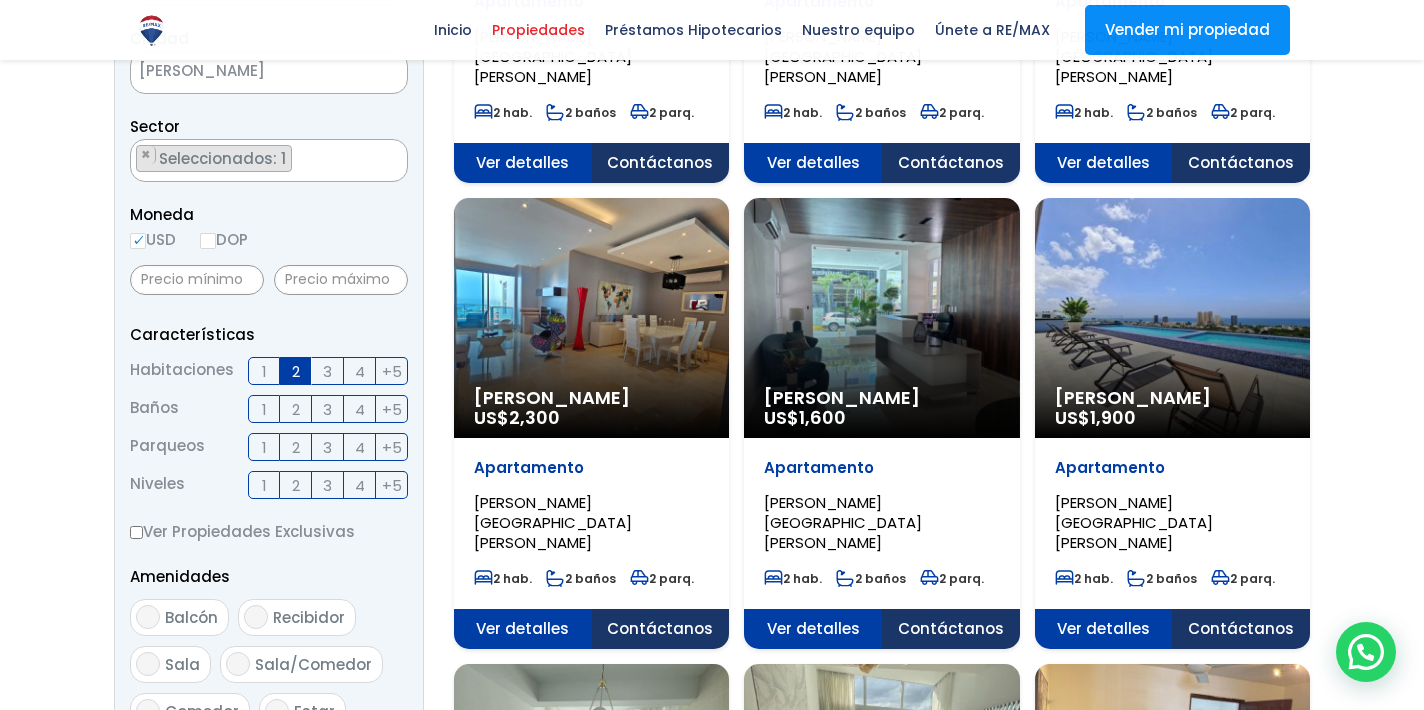 click on "Alquiler Amueblado
US$  1,600" at bounding box center [591, -148] 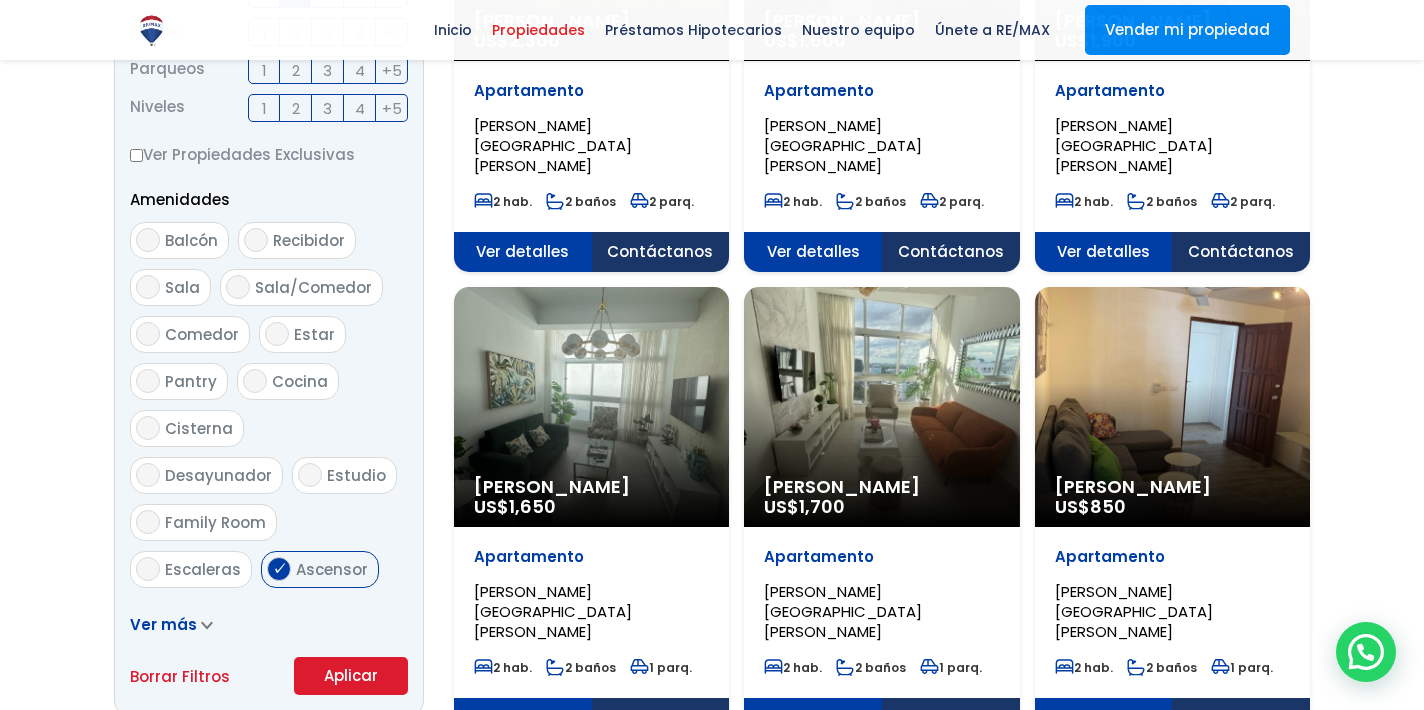 scroll, scrollTop: 928, scrollLeft: 0, axis: vertical 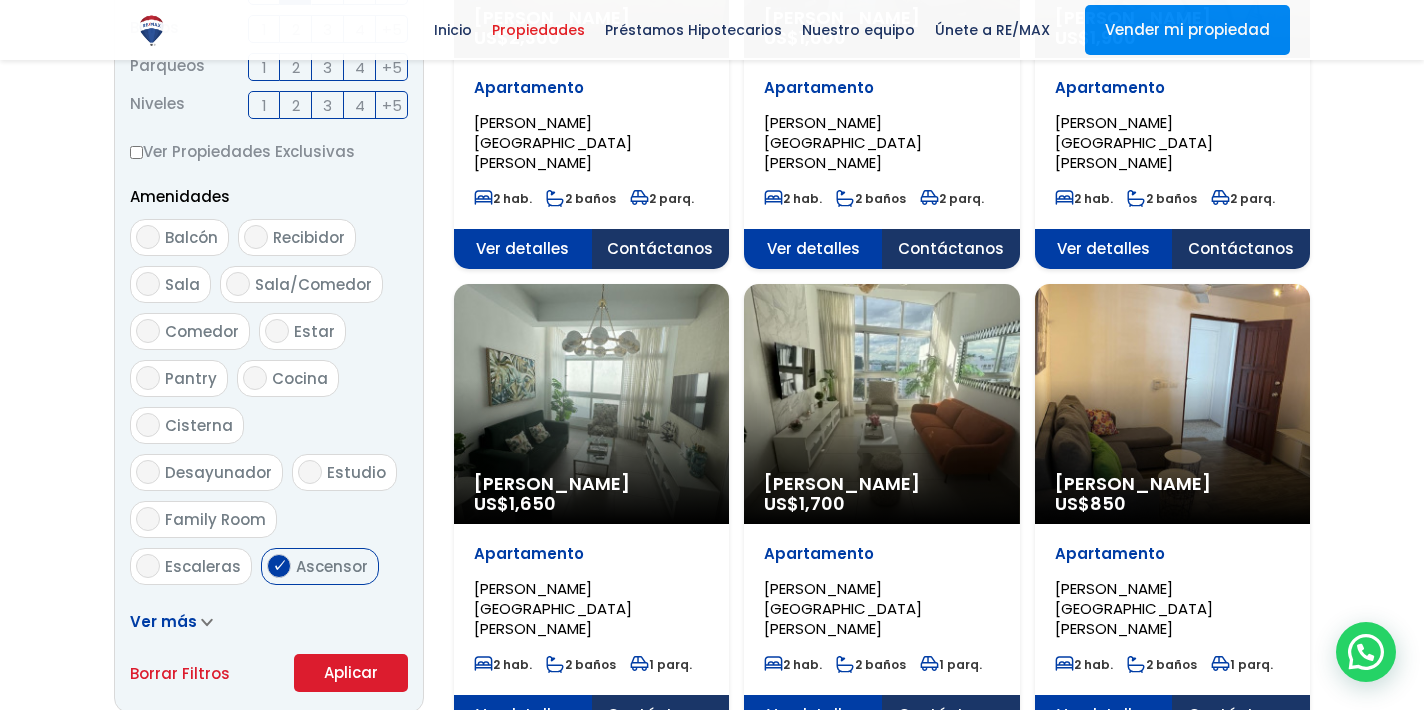 click on "[PERSON_NAME]" at bounding box center [591, -448] 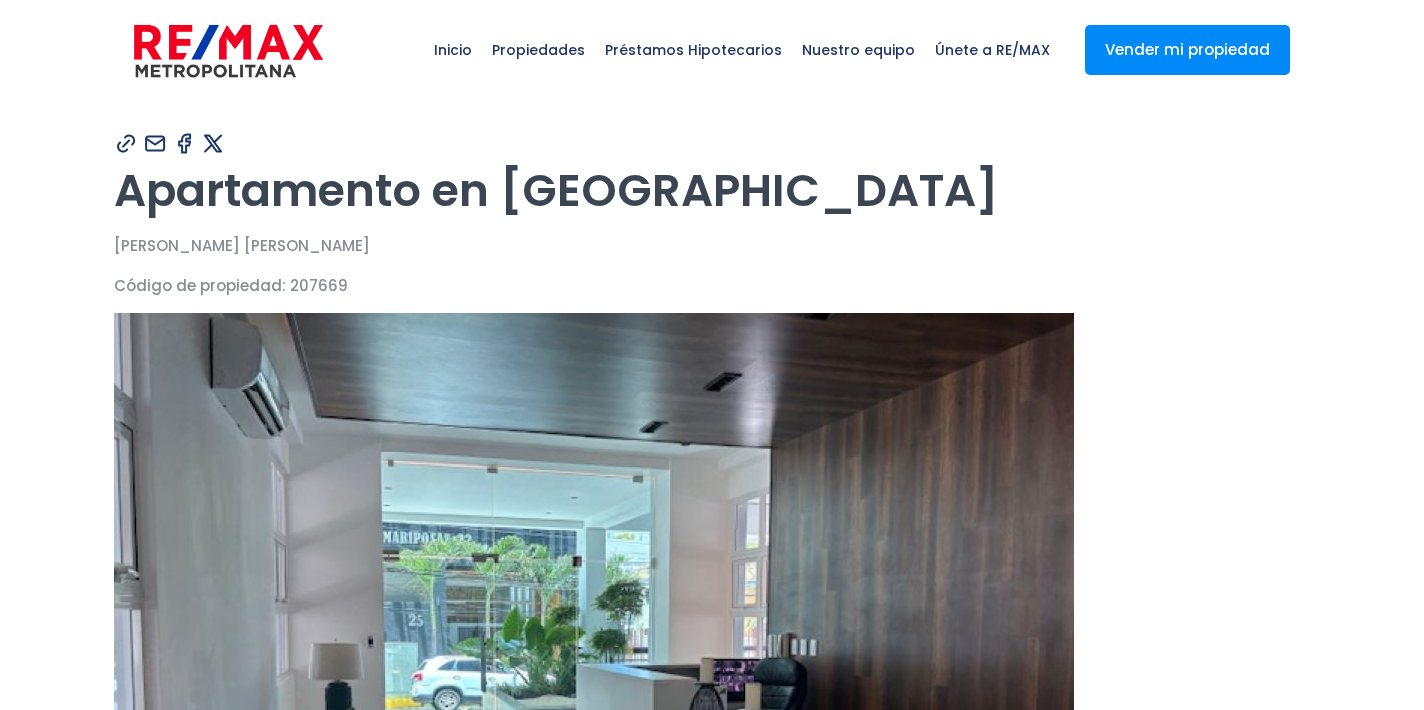 scroll, scrollTop: 0, scrollLeft: 0, axis: both 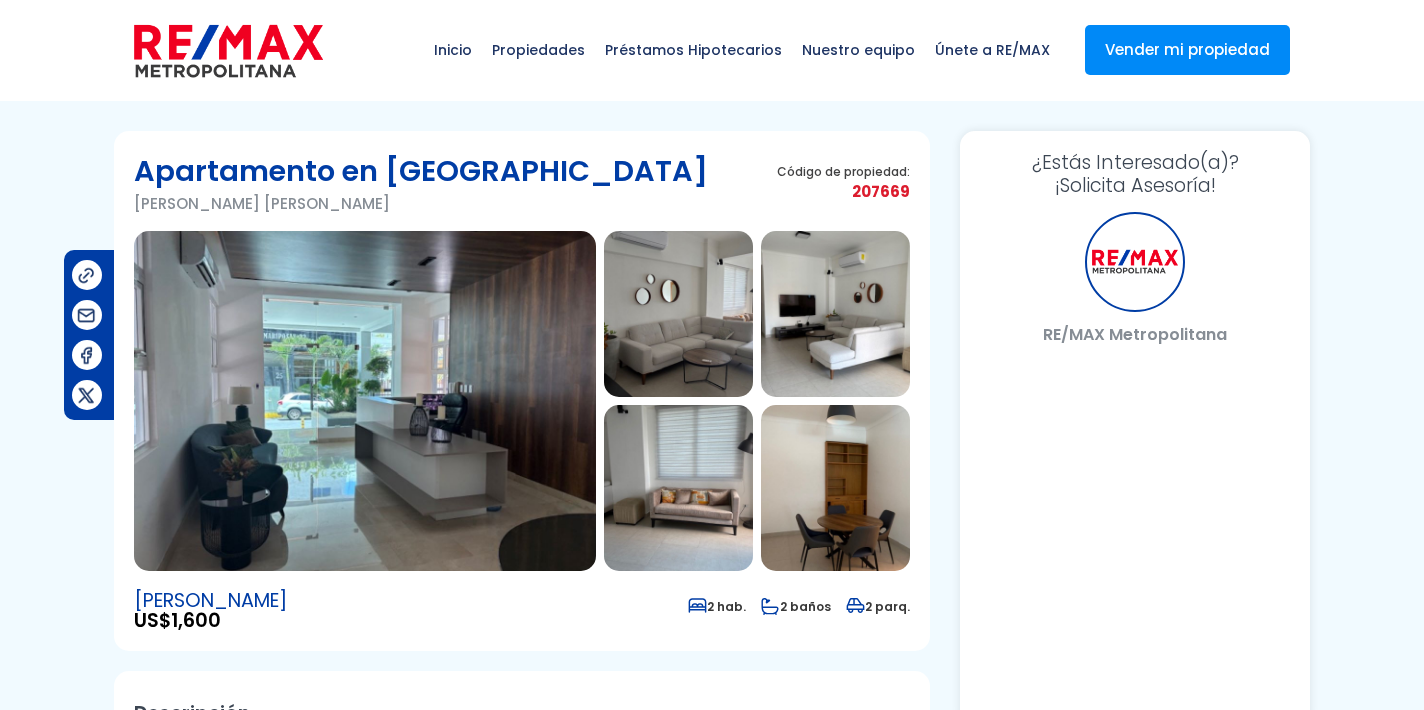 select on "ES" 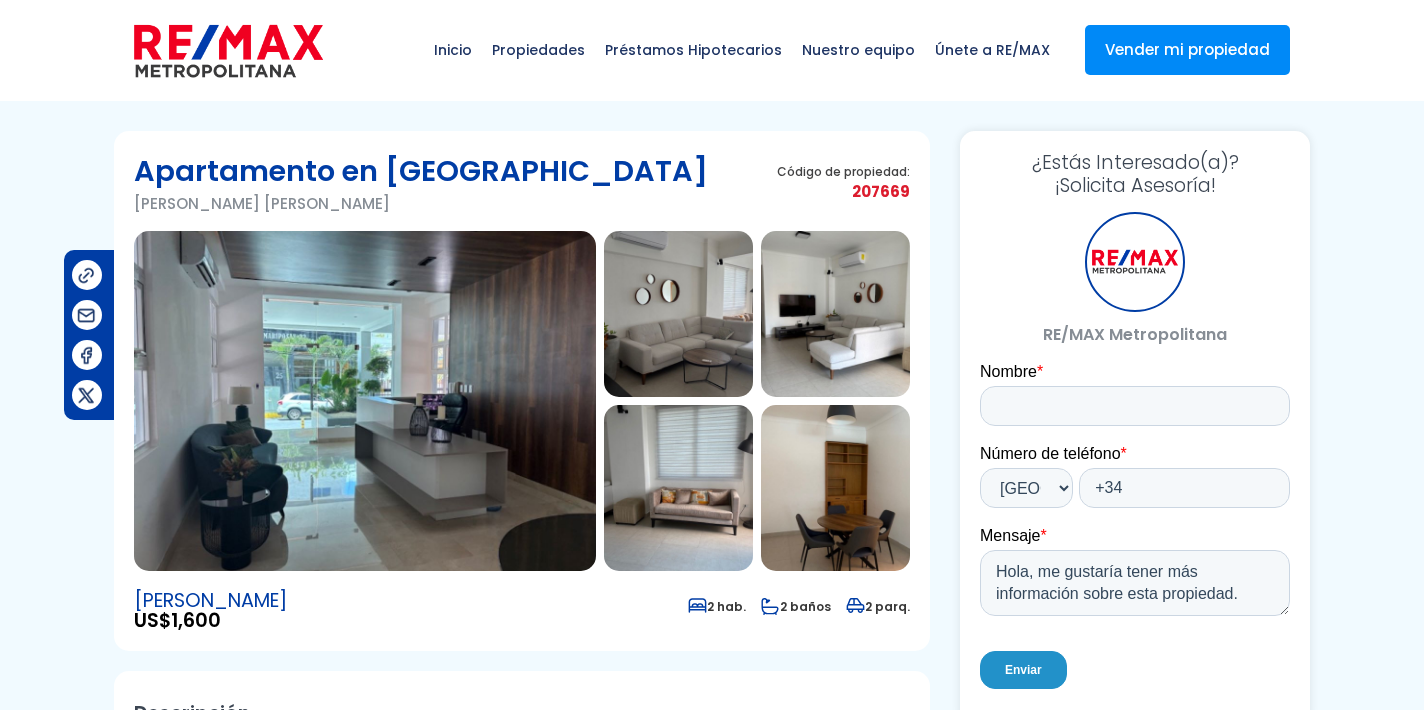scroll, scrollTop: 0, scrollLeft: 0, axis: both 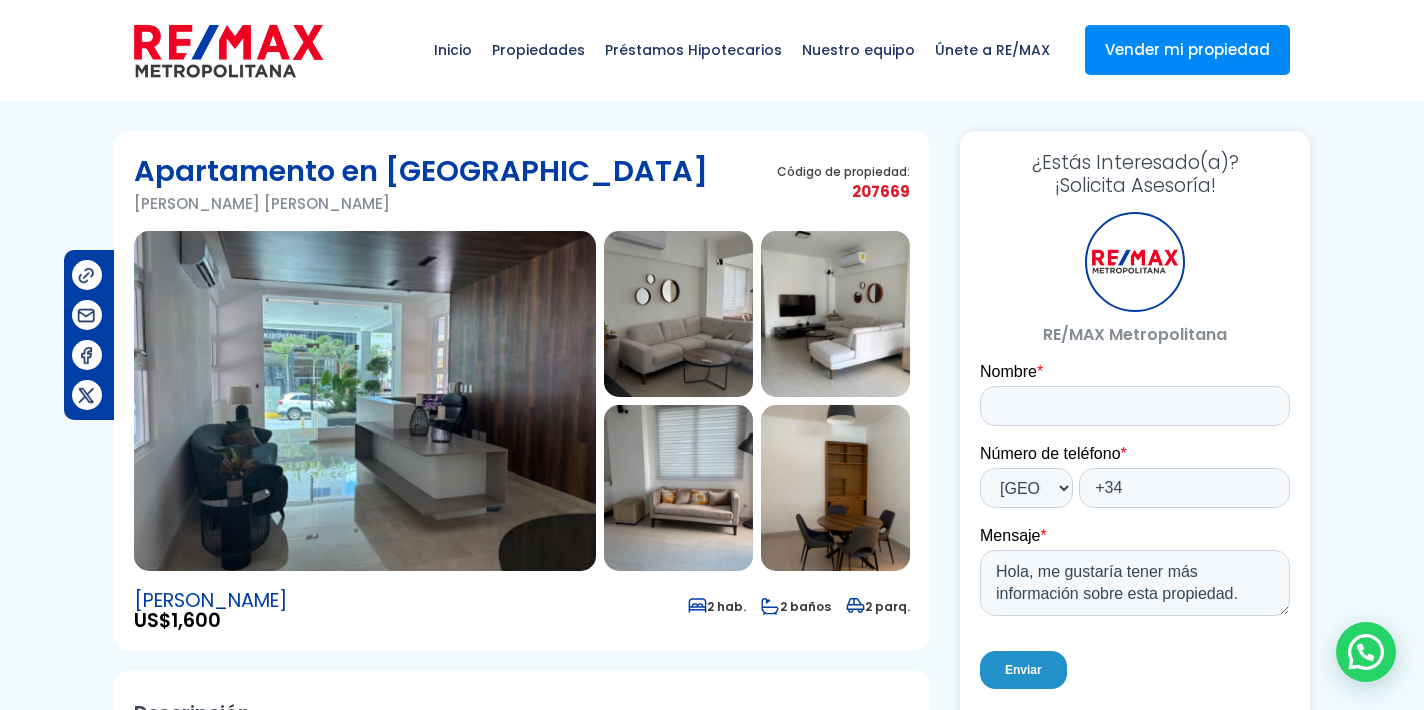 click at bounding box center [678, 314] 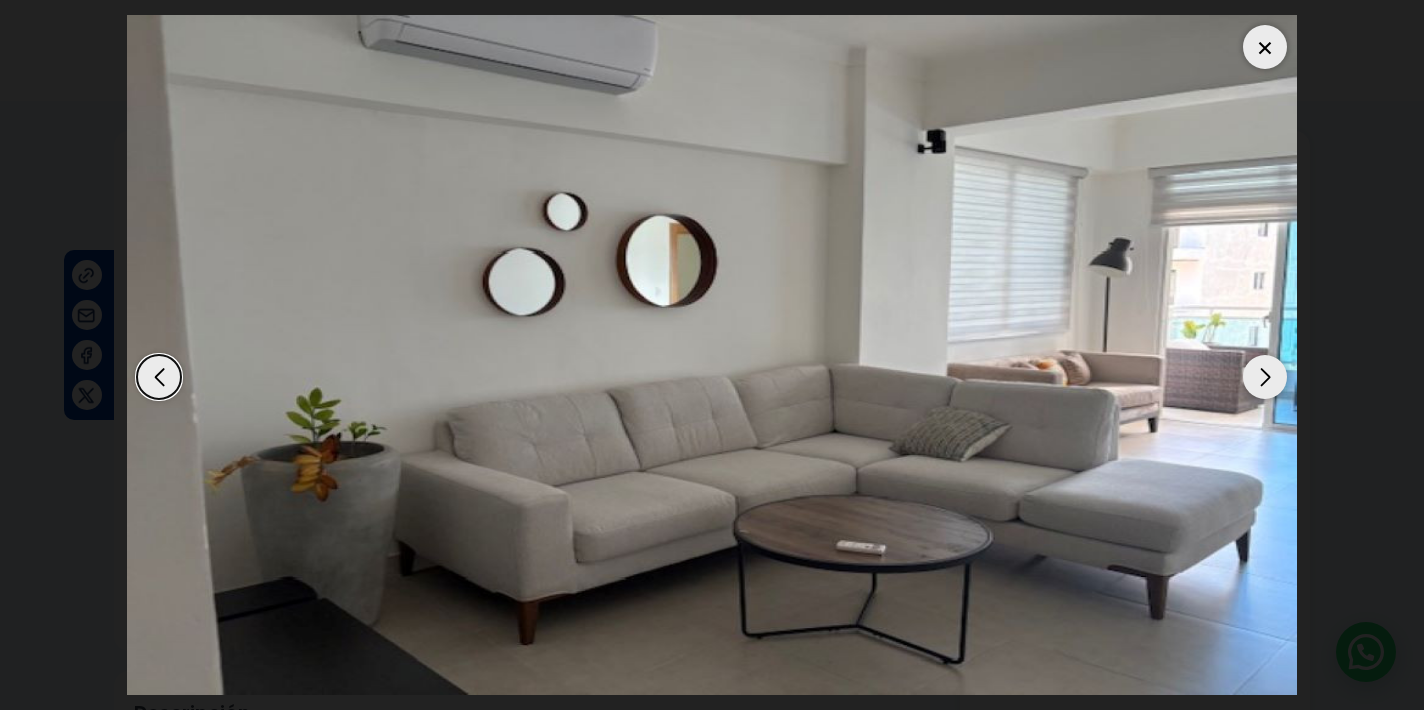 click at bounding box center [1265, 377] 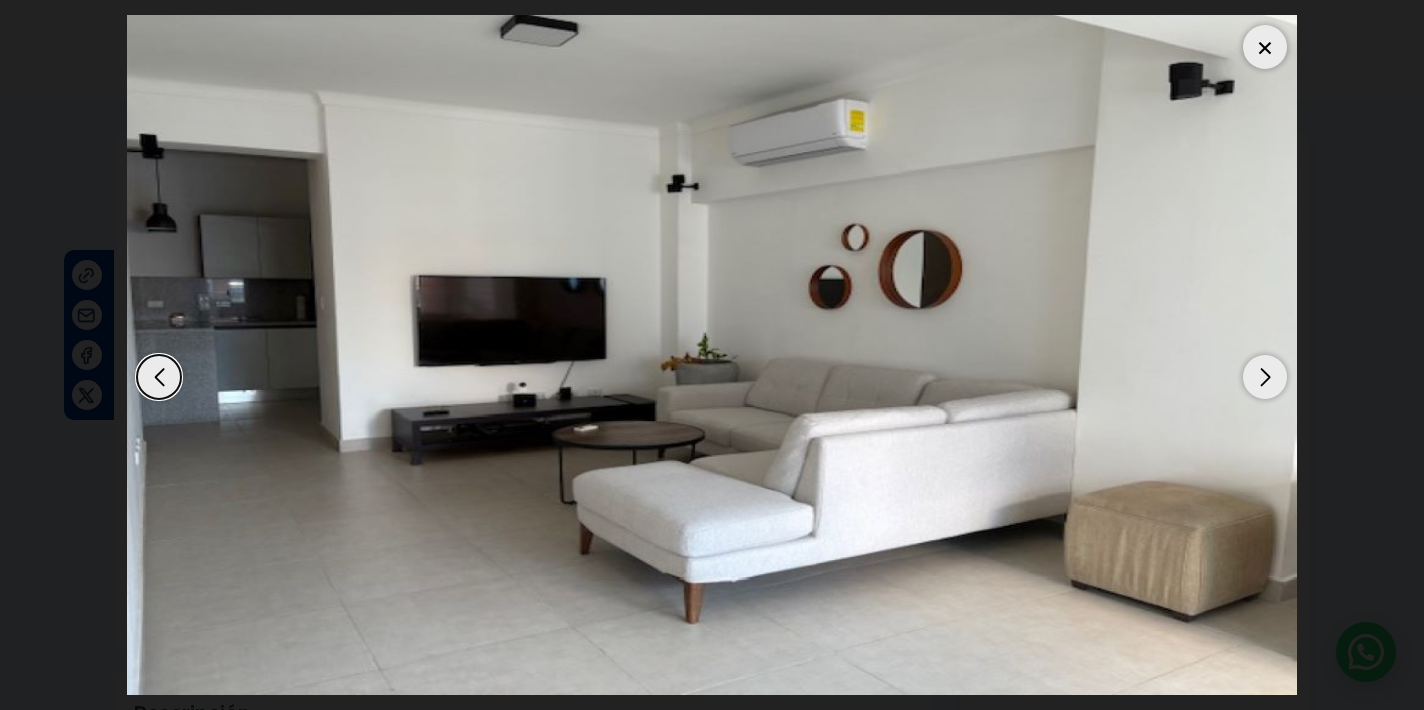 click at bounding box center [1265, 377] 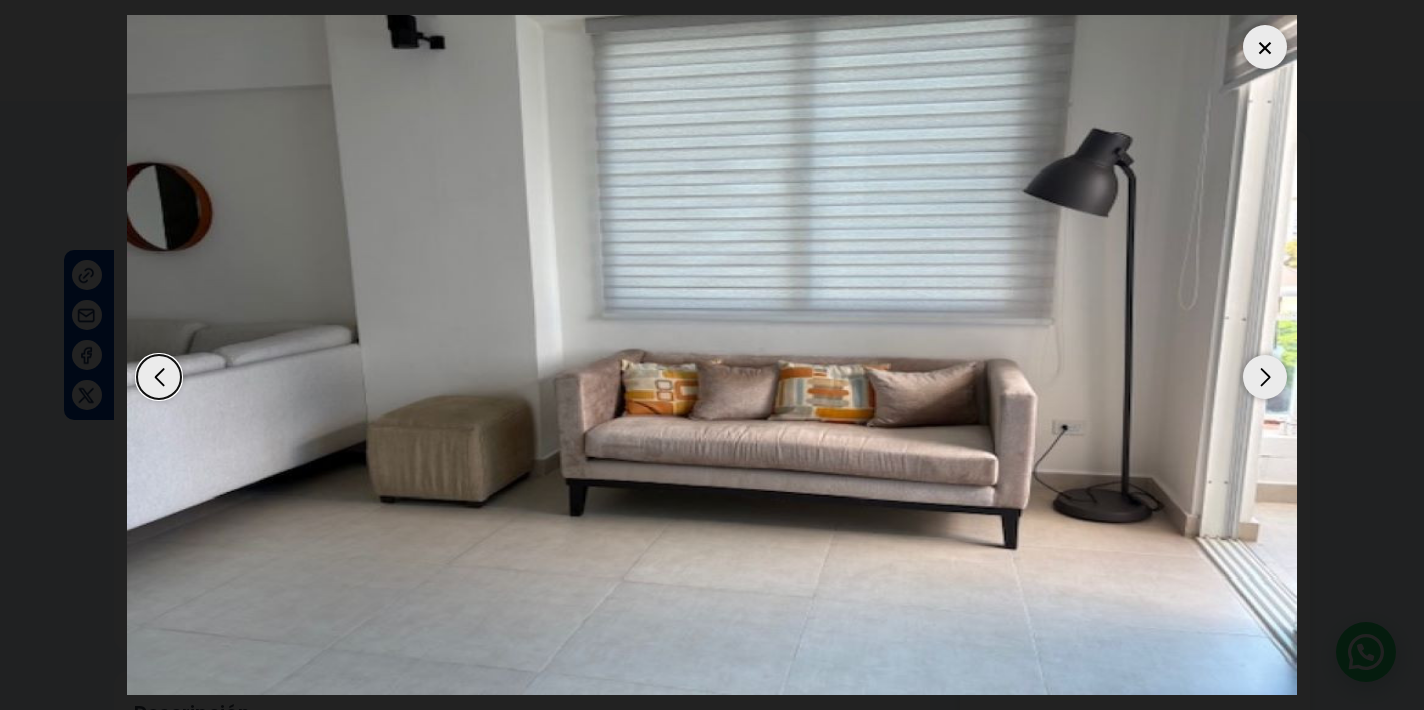 click at bounding box center [1265, 377] 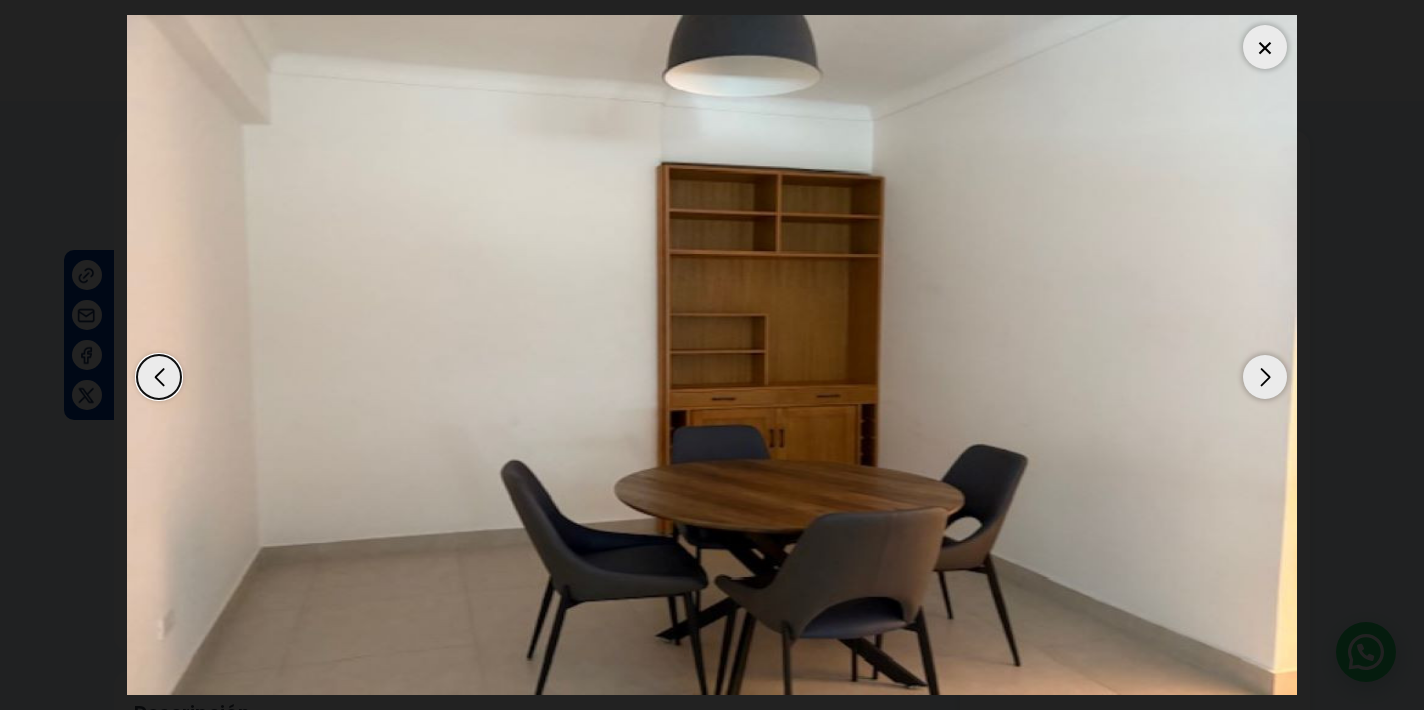 click at bounding box center [1265, 377] 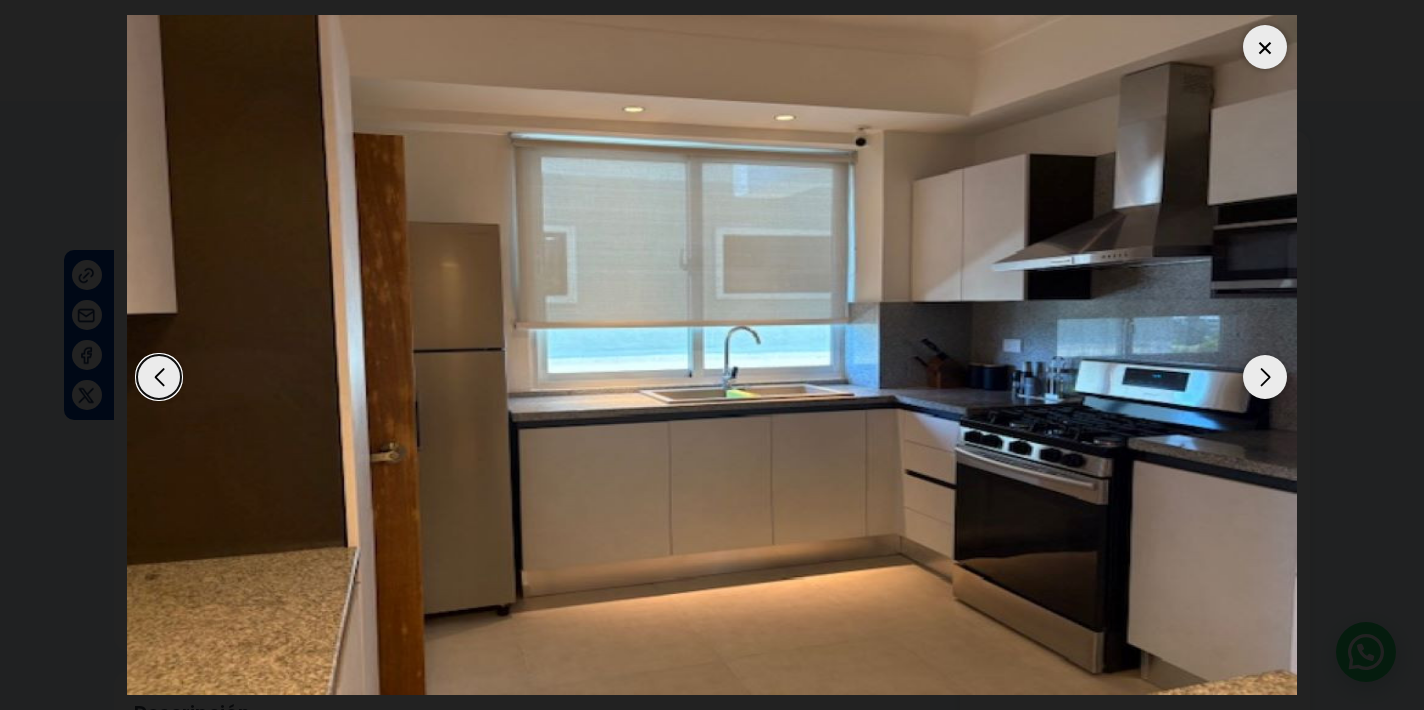 click at bounding box center (1265, 377) 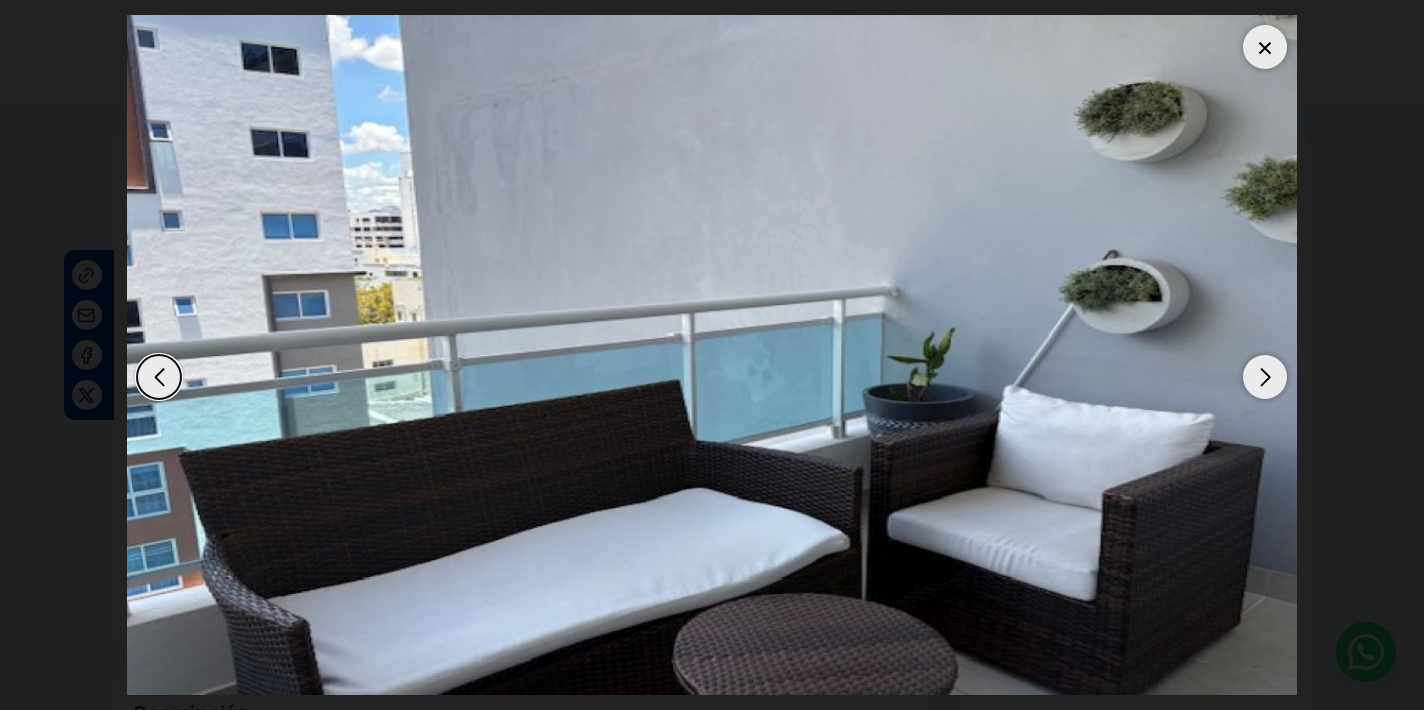 click at bounding box center [1265, 377] 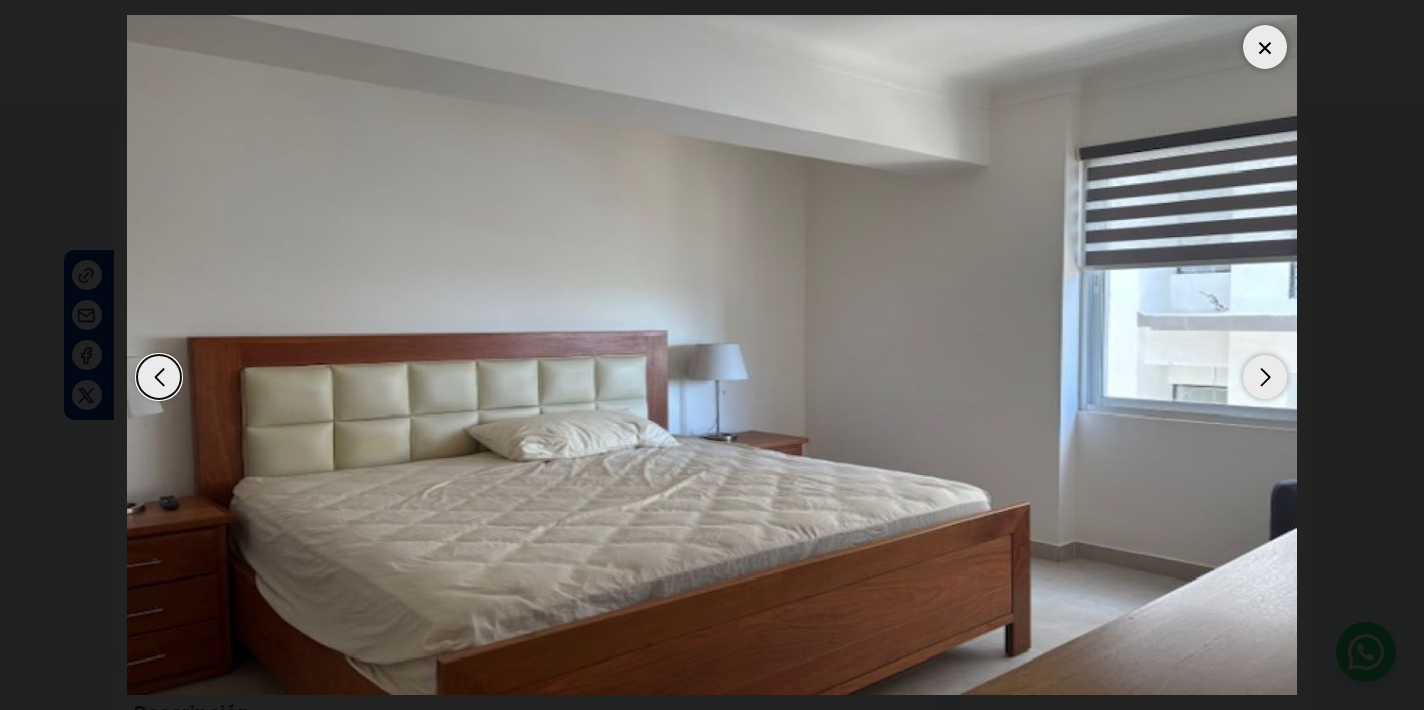 click at bounding box center (1265, 377) 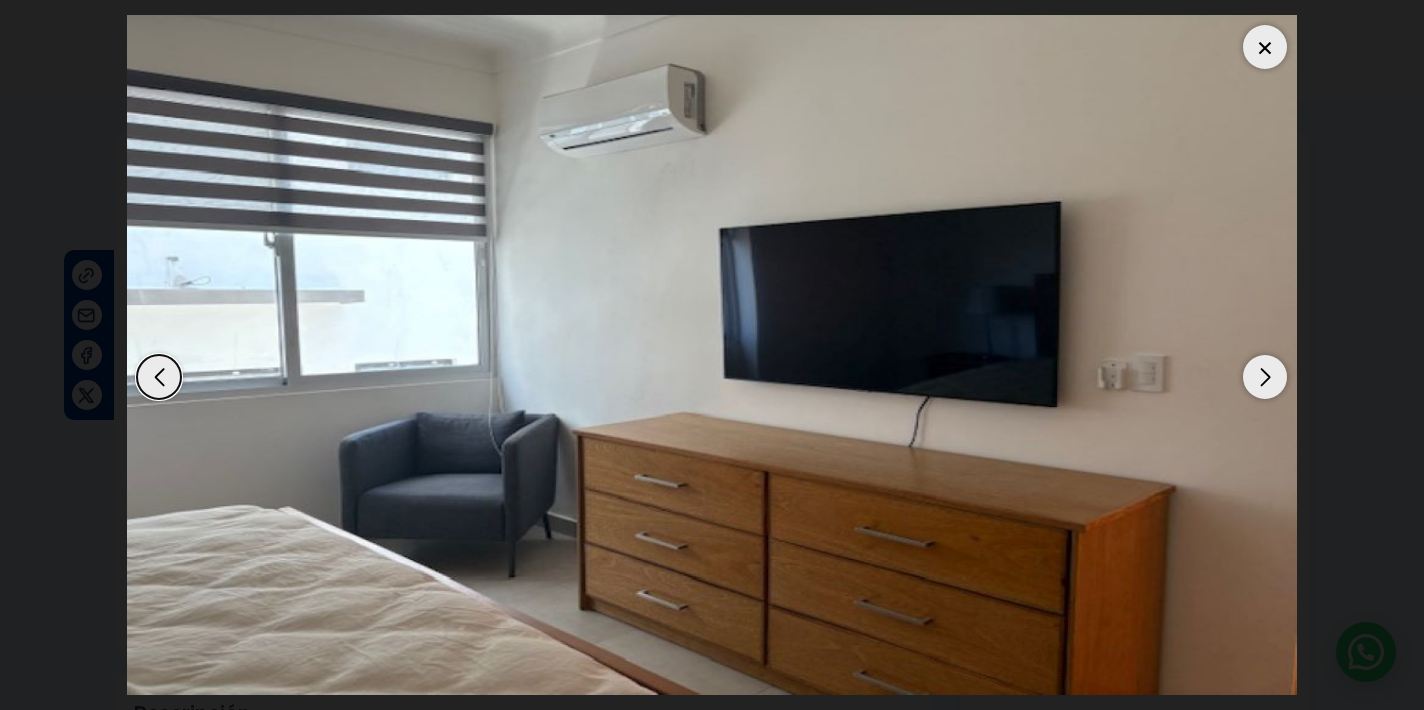 click at bounding box center [1265, 377] 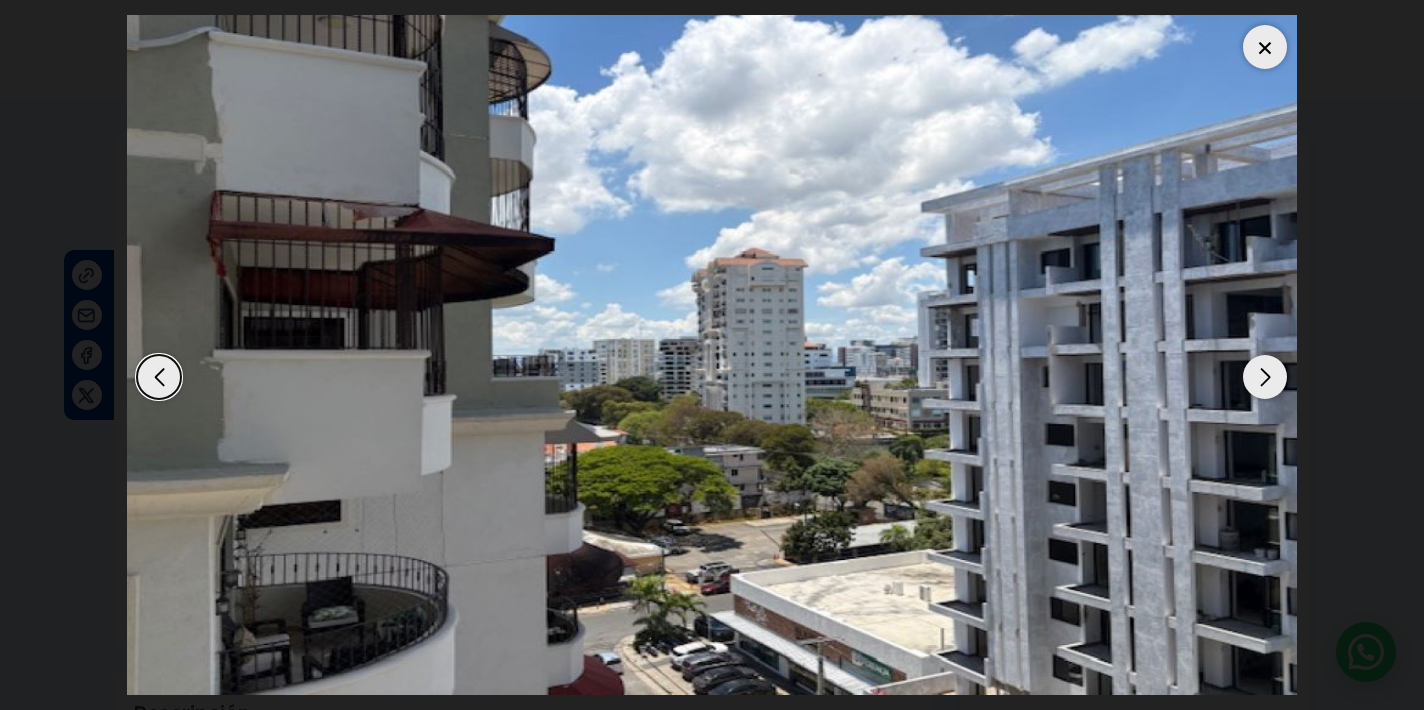 click at bounding box center (1265, 377) 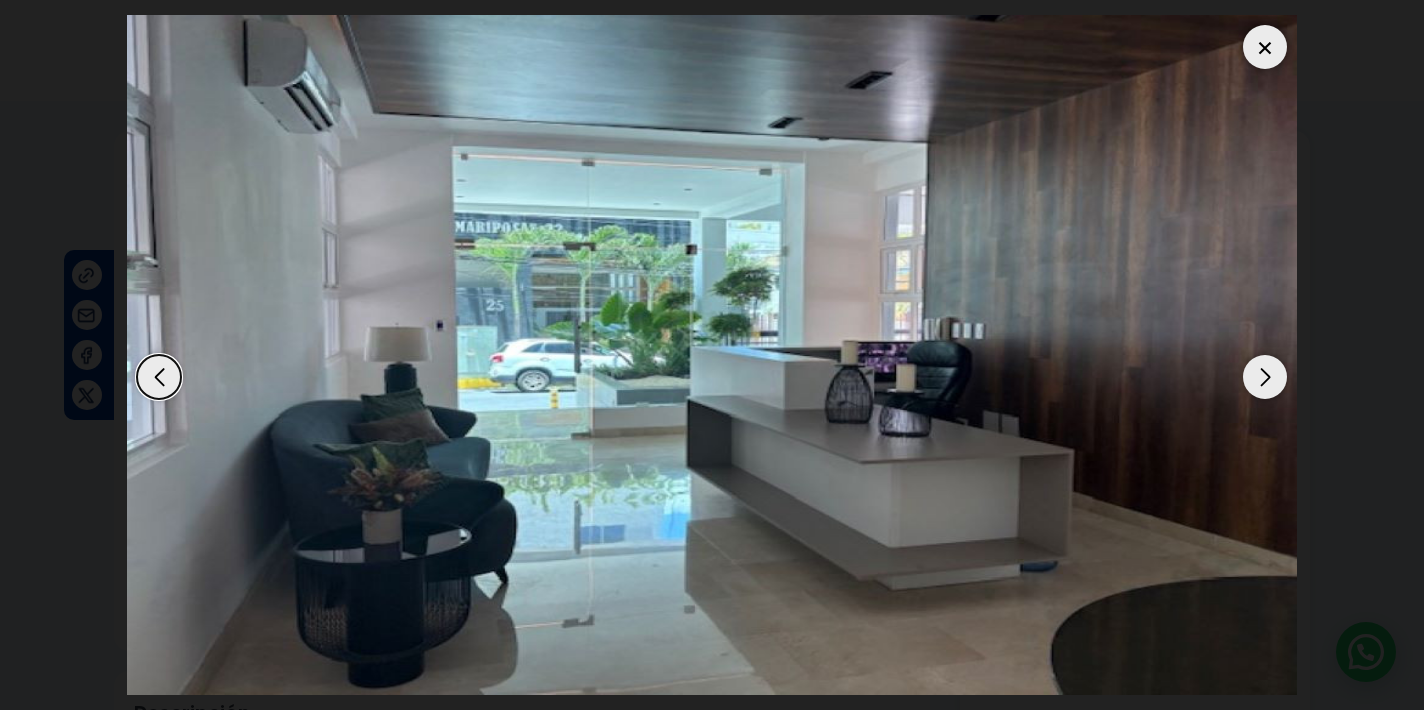 click at bounding box center [1265, 377] 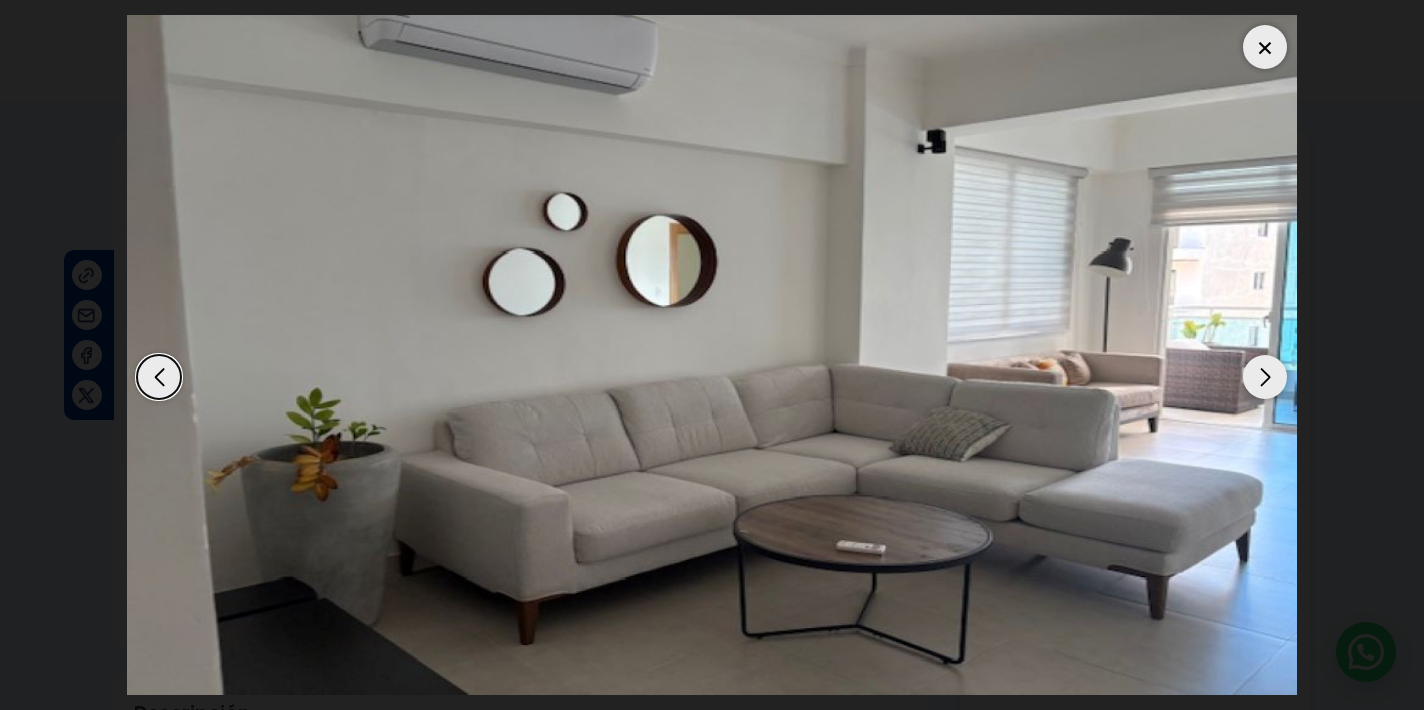 click at bounding box center (1265, 377) 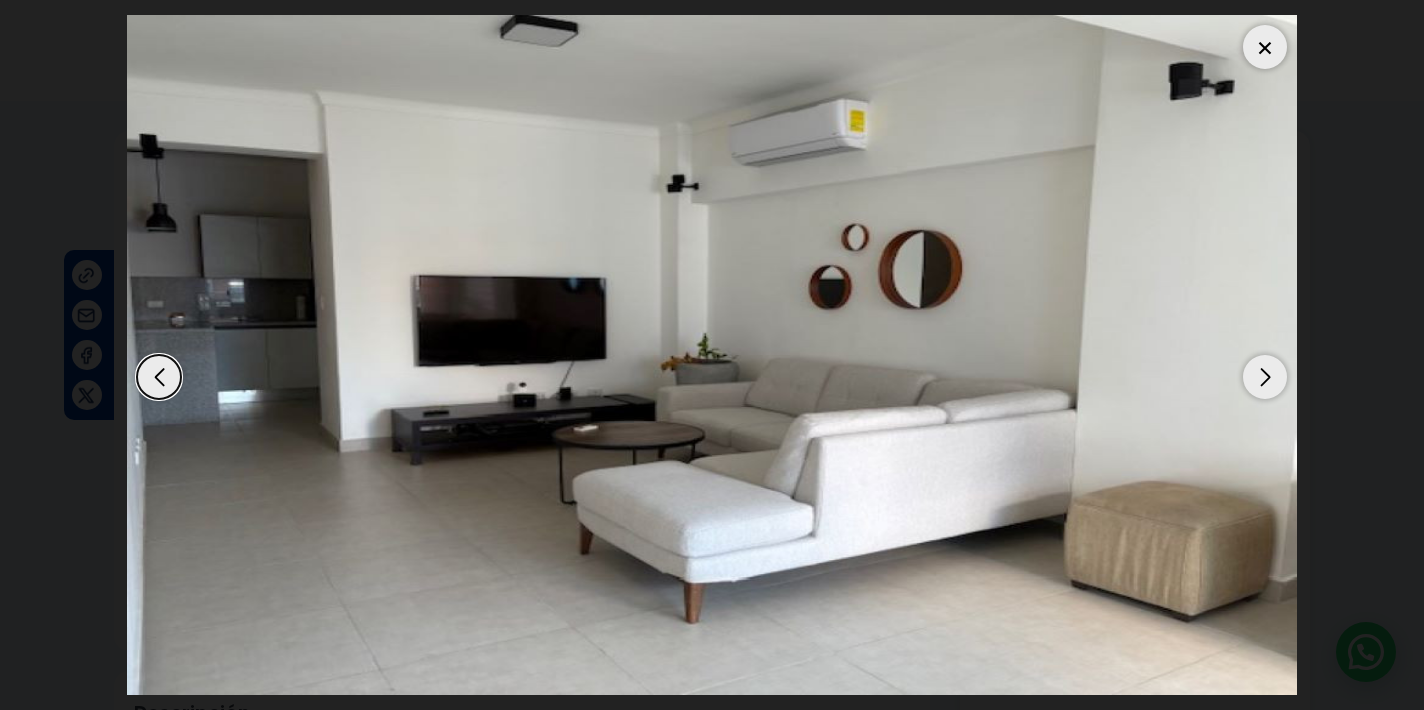 click at bounding box center [1265, 377] 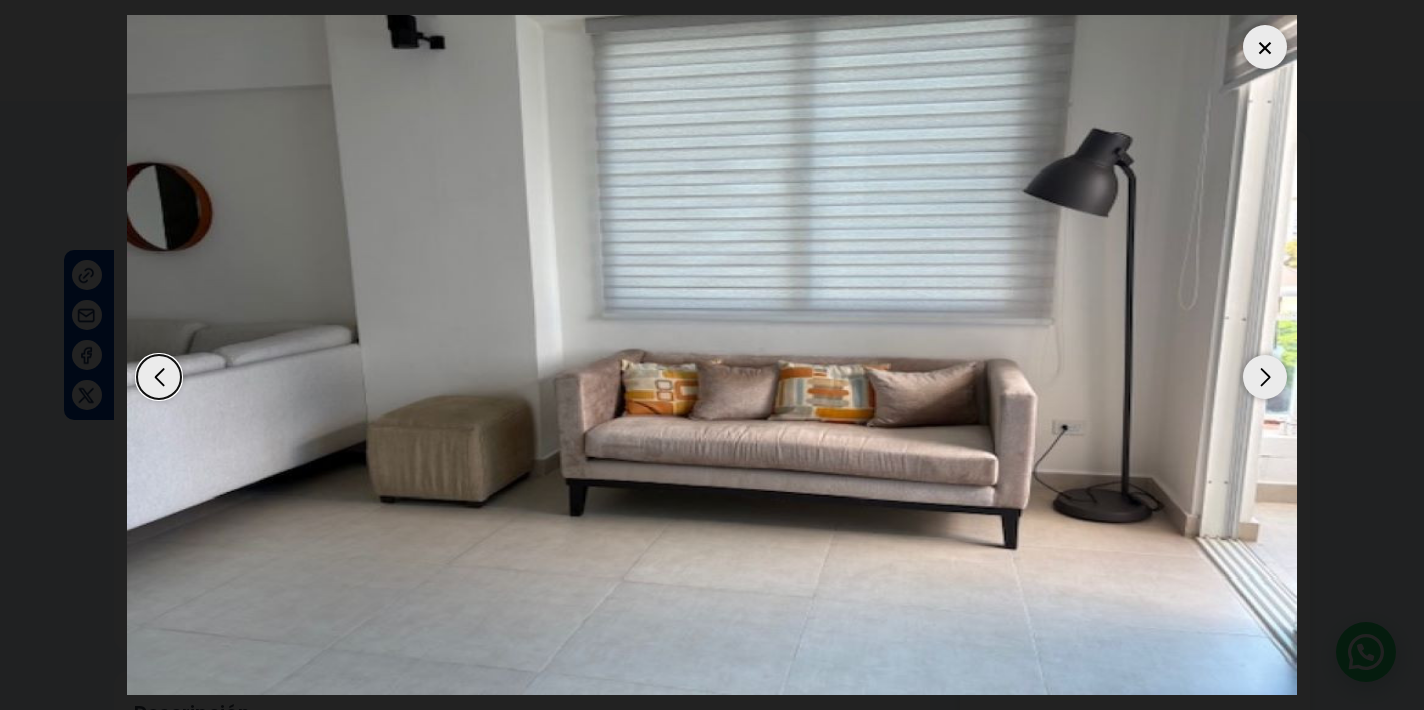 click at bounding box center (1265, 377) 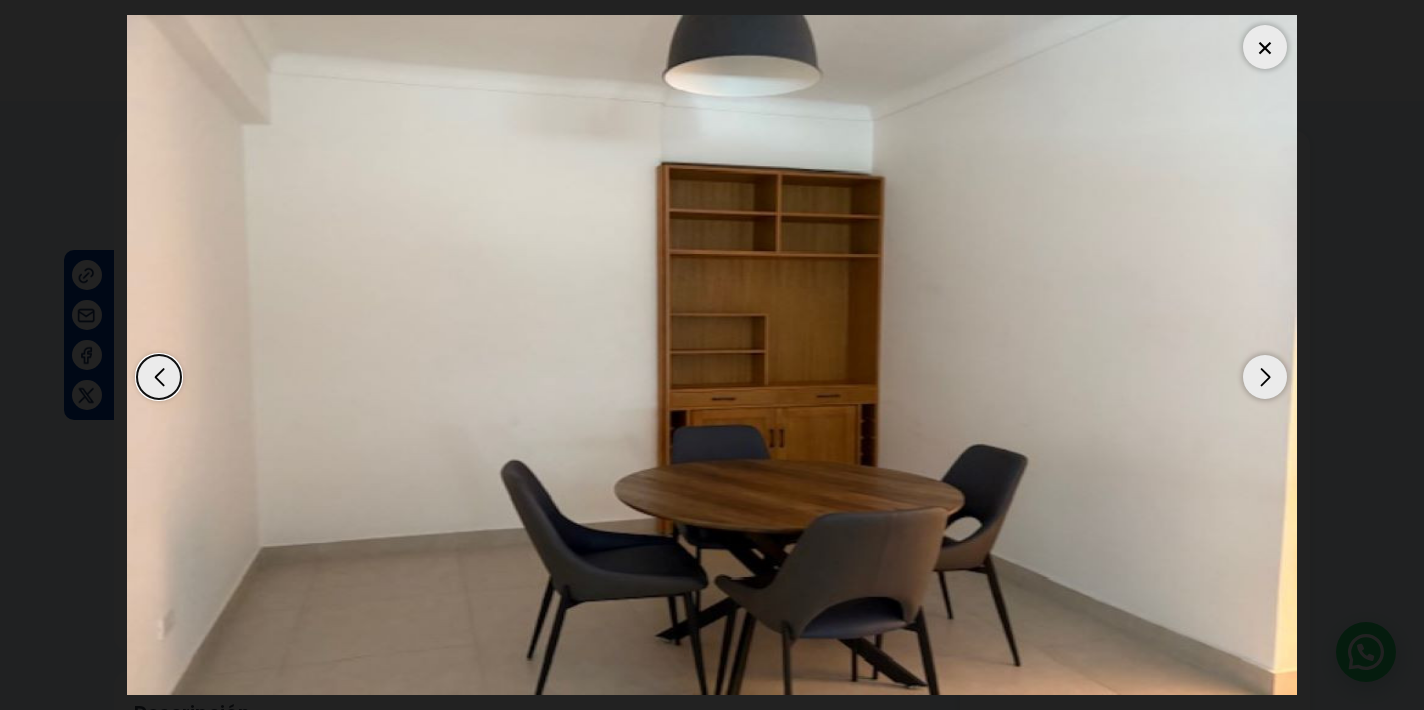 click at bounding box center (1265, 377) 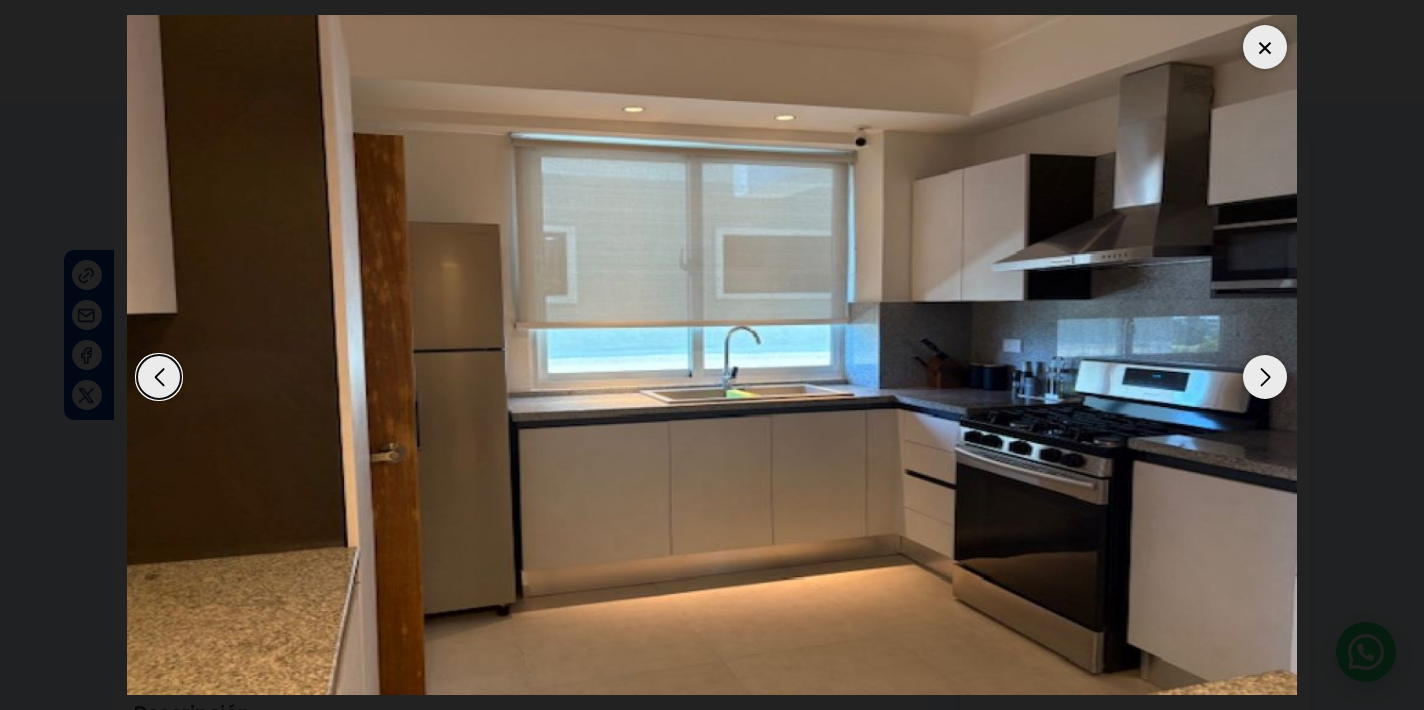 click at bounding box center (1265, 377) 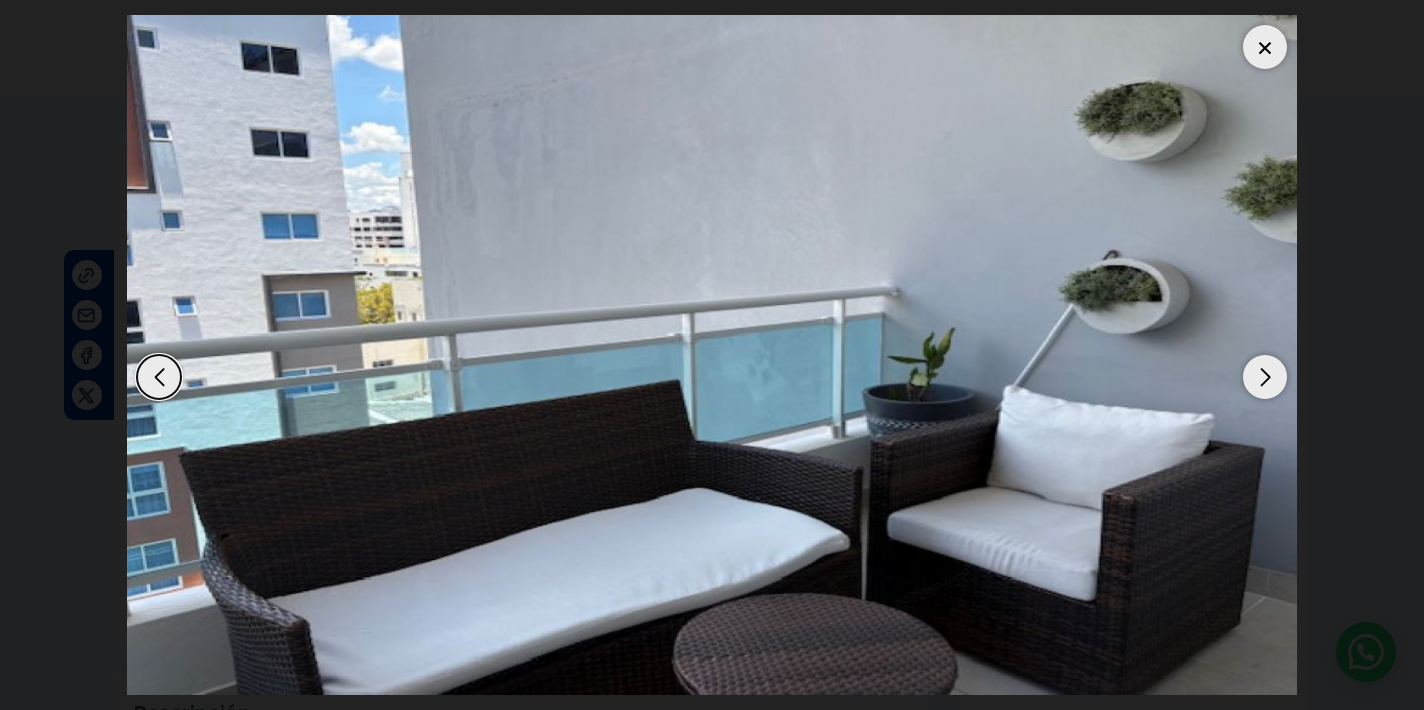 click at bounding box center (1265, 377) 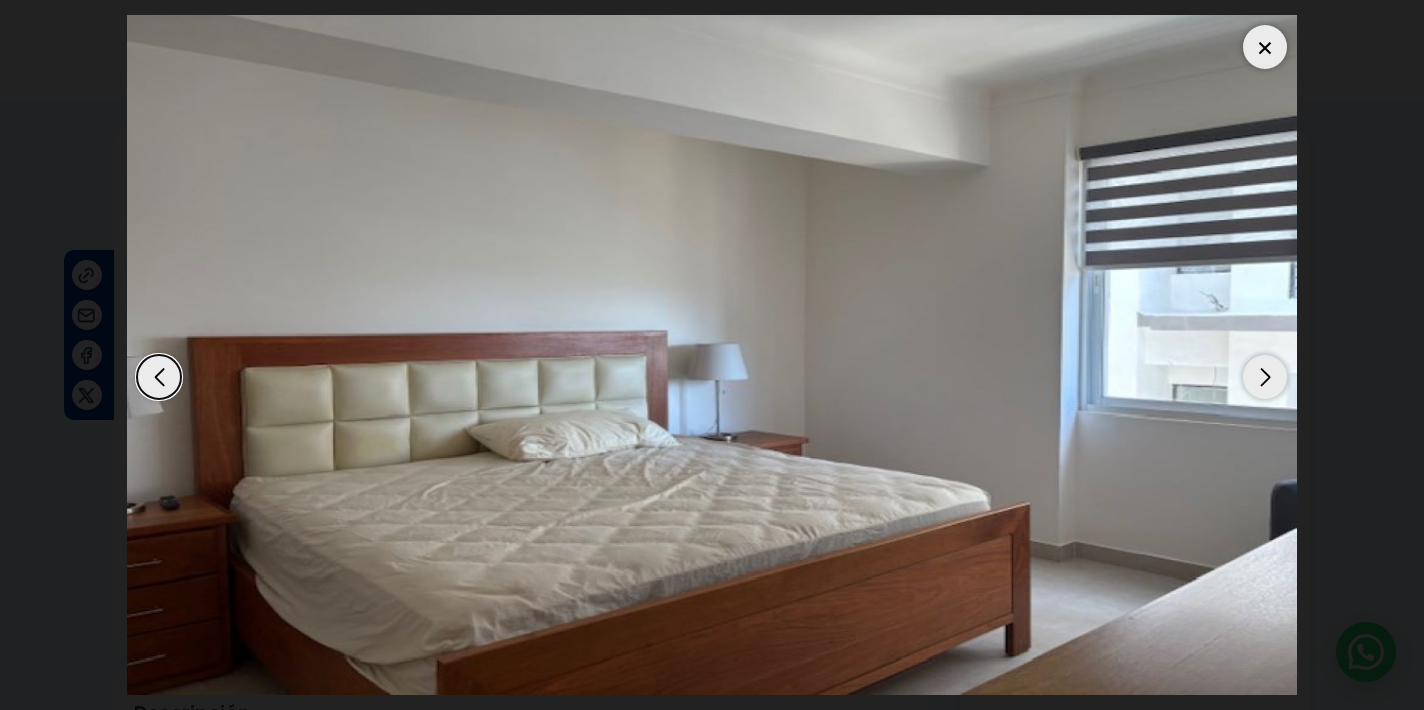 click at bounding box center [1265, 47] 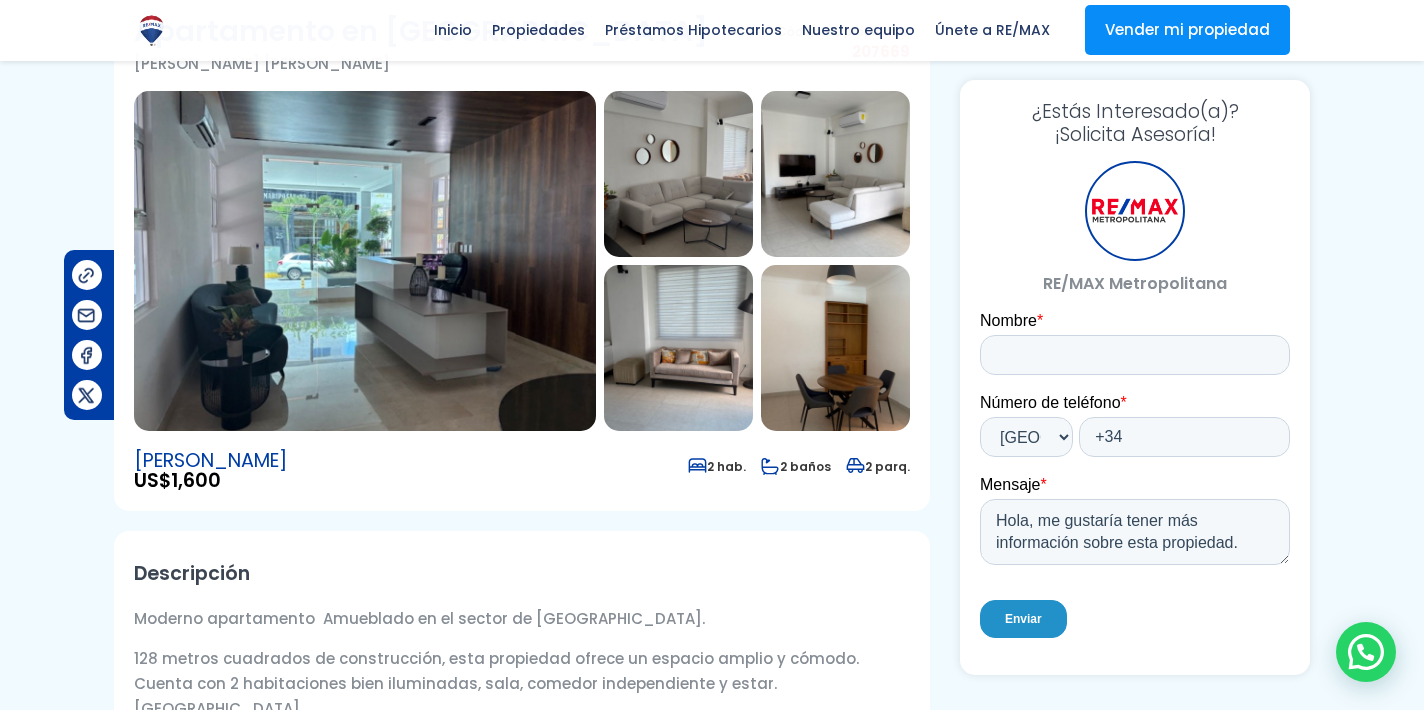 scroll, scrollTop: 0, scrollLeft: 0, axis: both 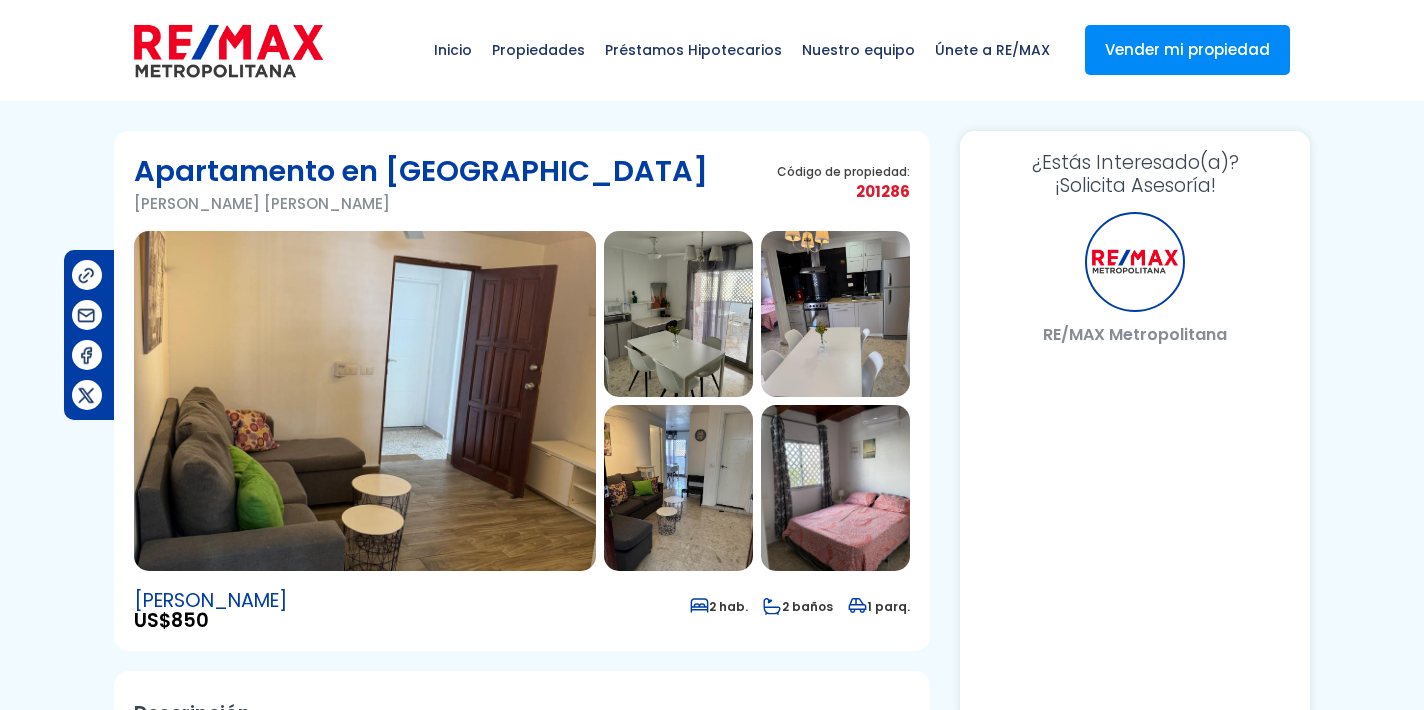 select on "ES" 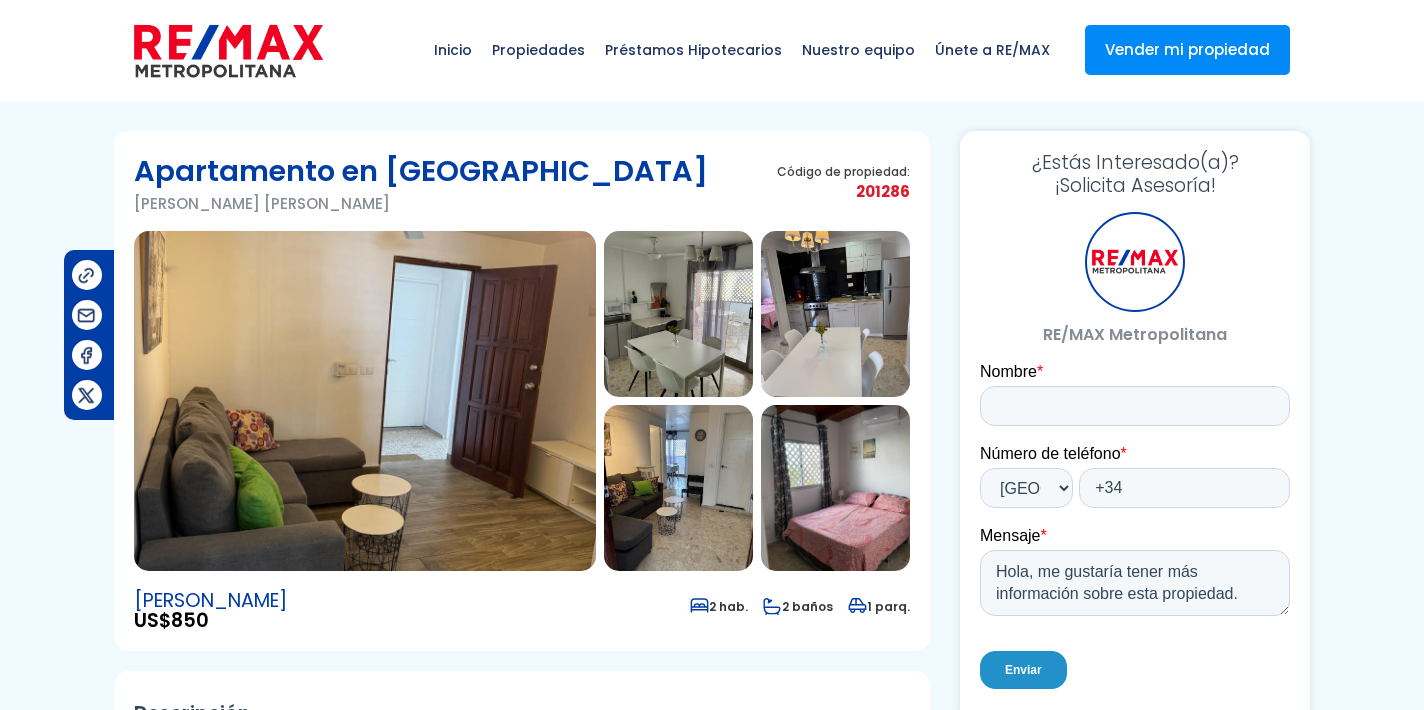 scroll, scrollTop: 0, scrollLeft: 0, axis: both 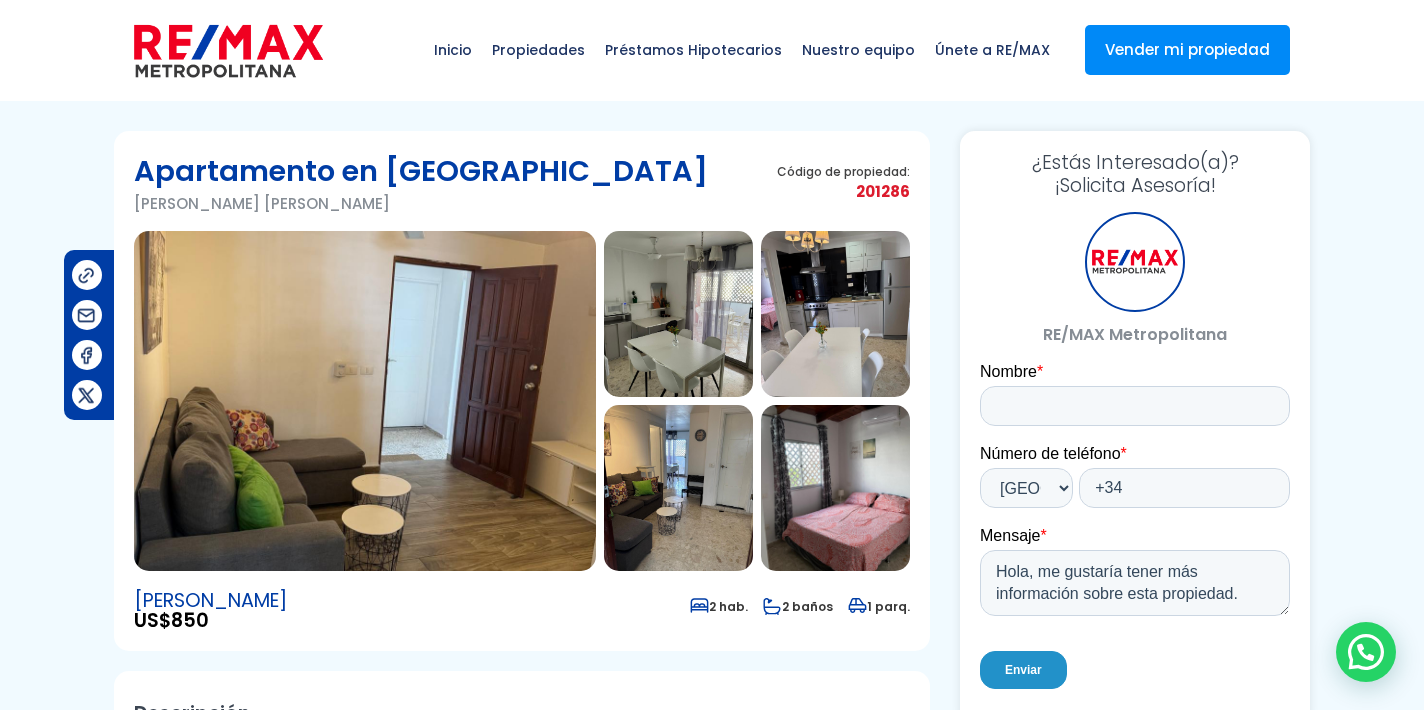 click at bounding box center (365, 401) 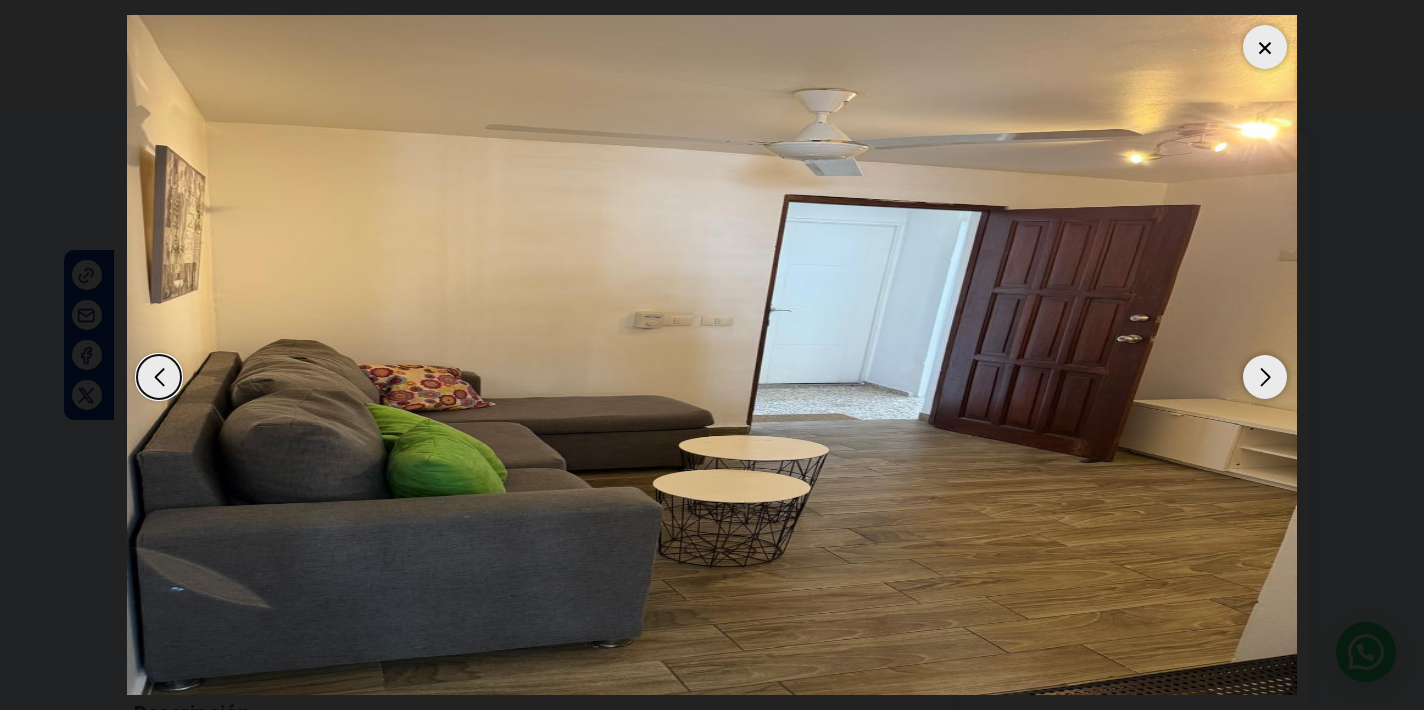 click at bounding box center (1265, 377) 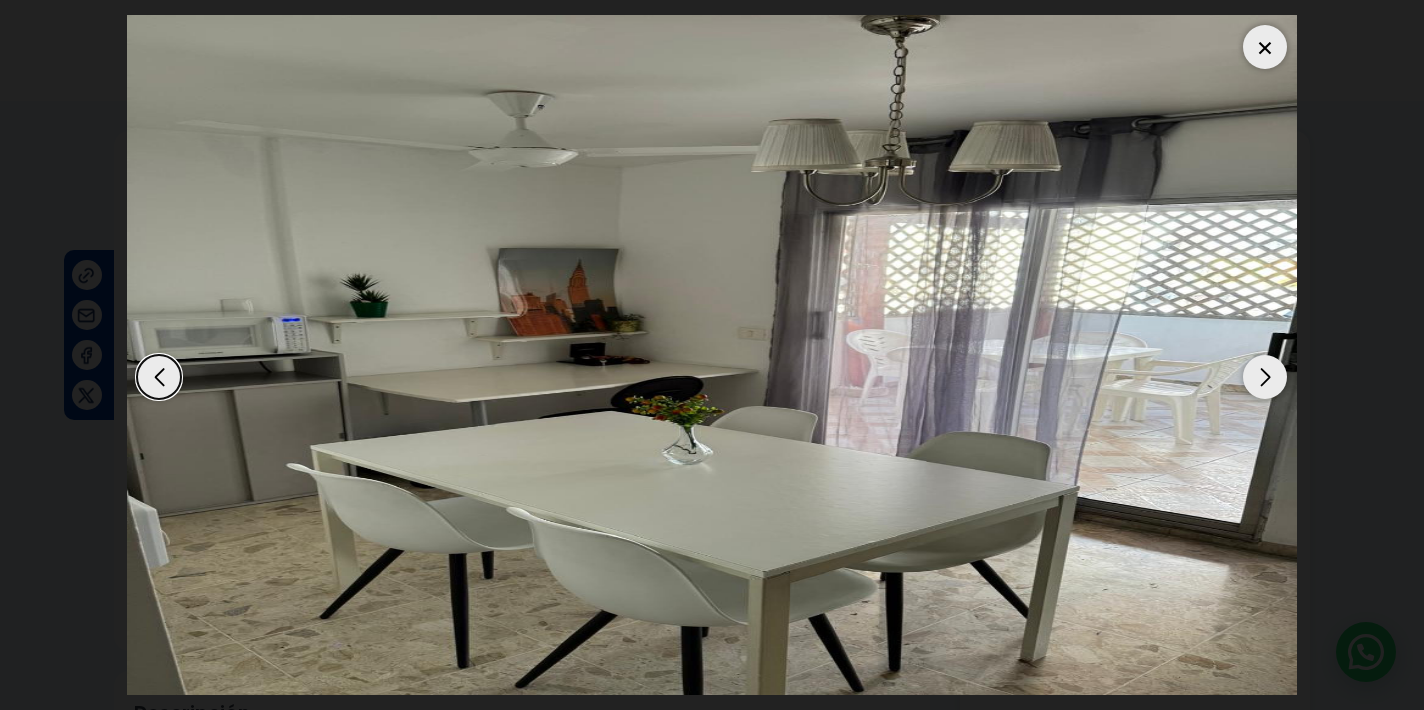 click at bounding box center (1265, 377) 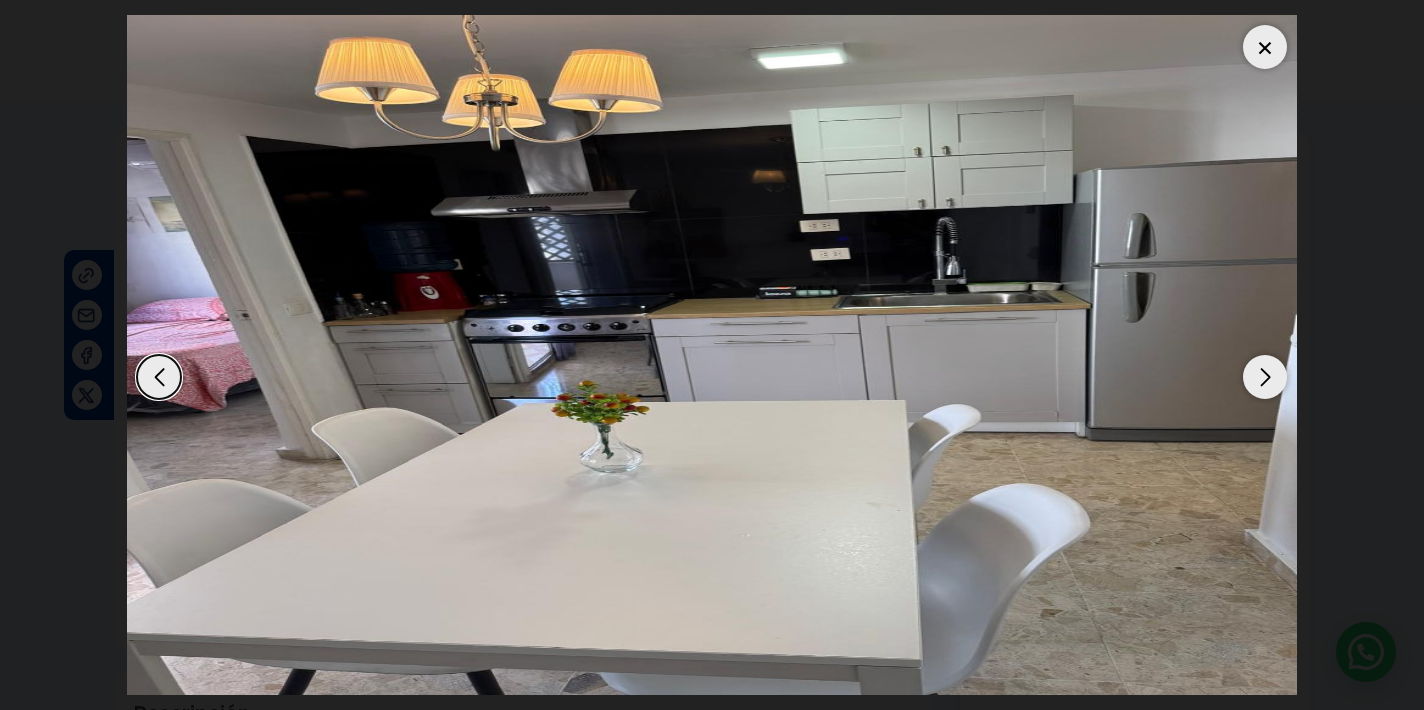 click at bounding box center (1265, 377) 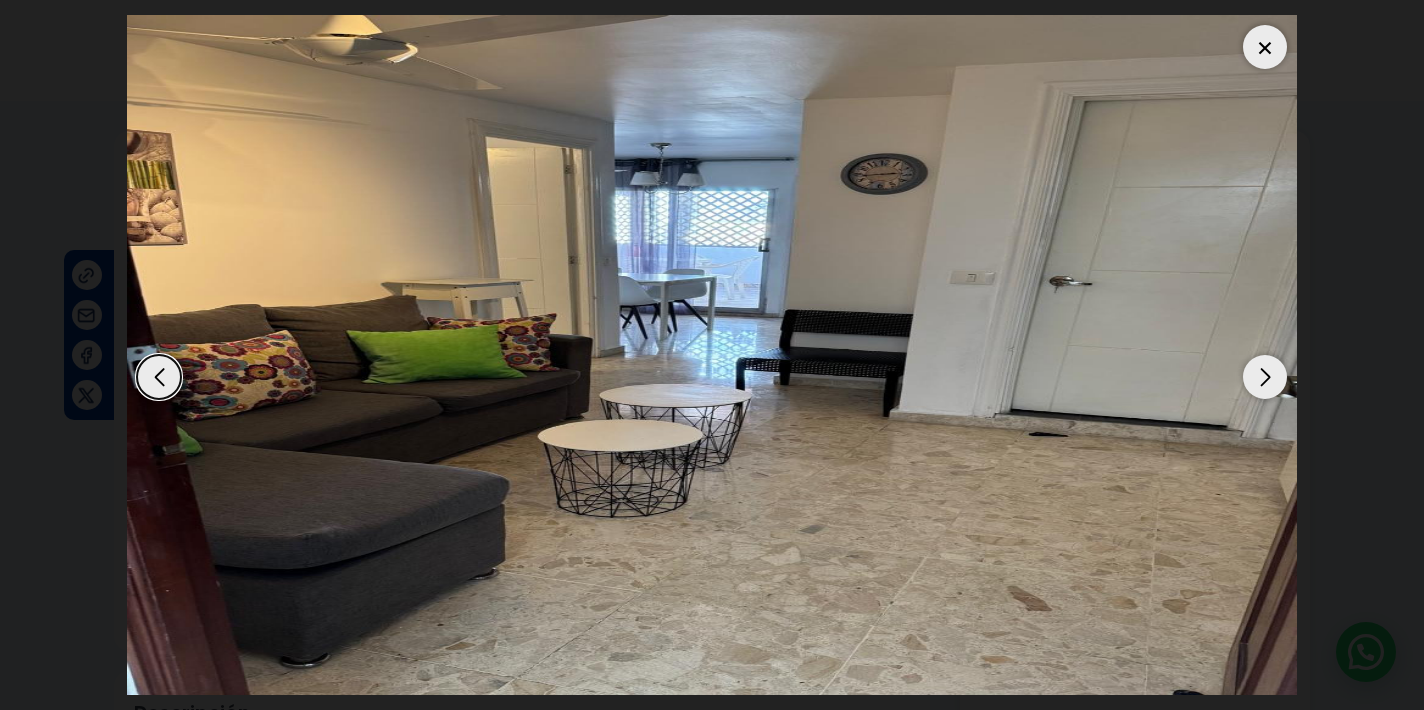 click at bounding box center (1265, 377) 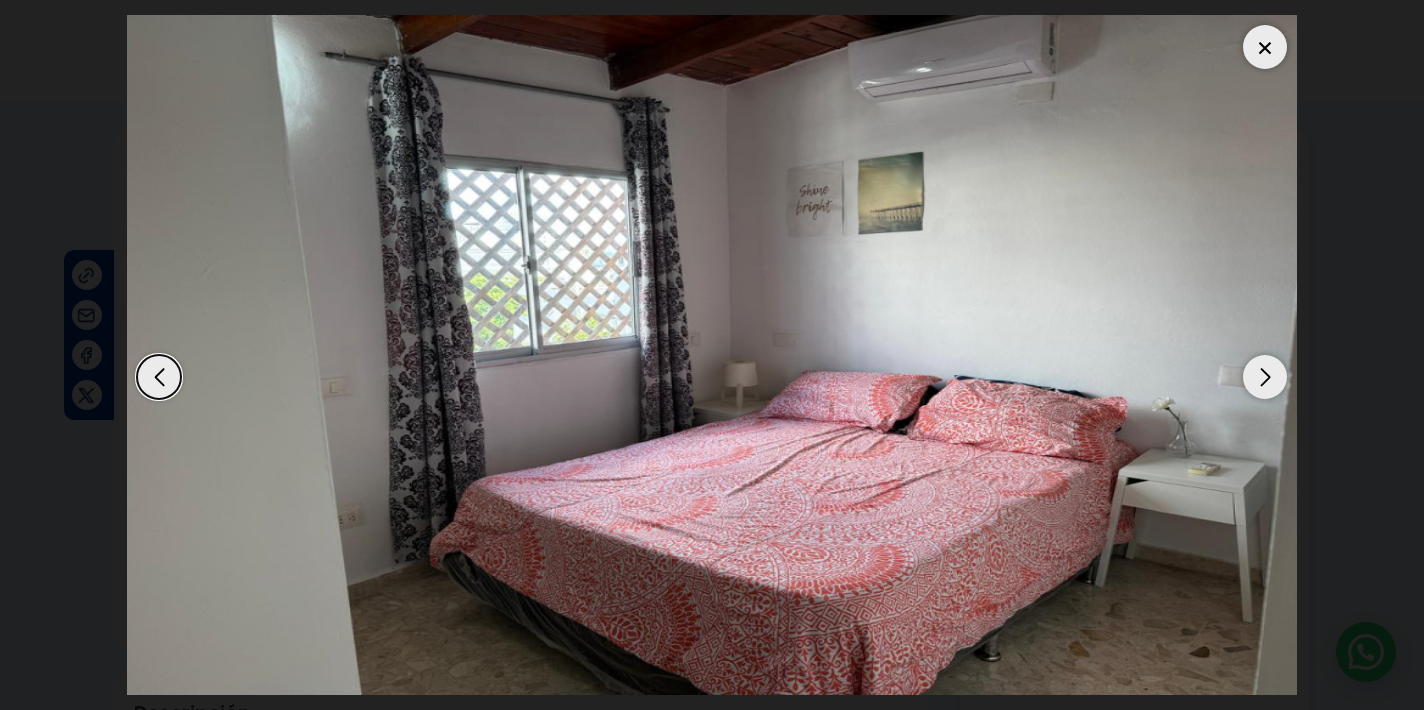 click at bounding box center (1265, 377) 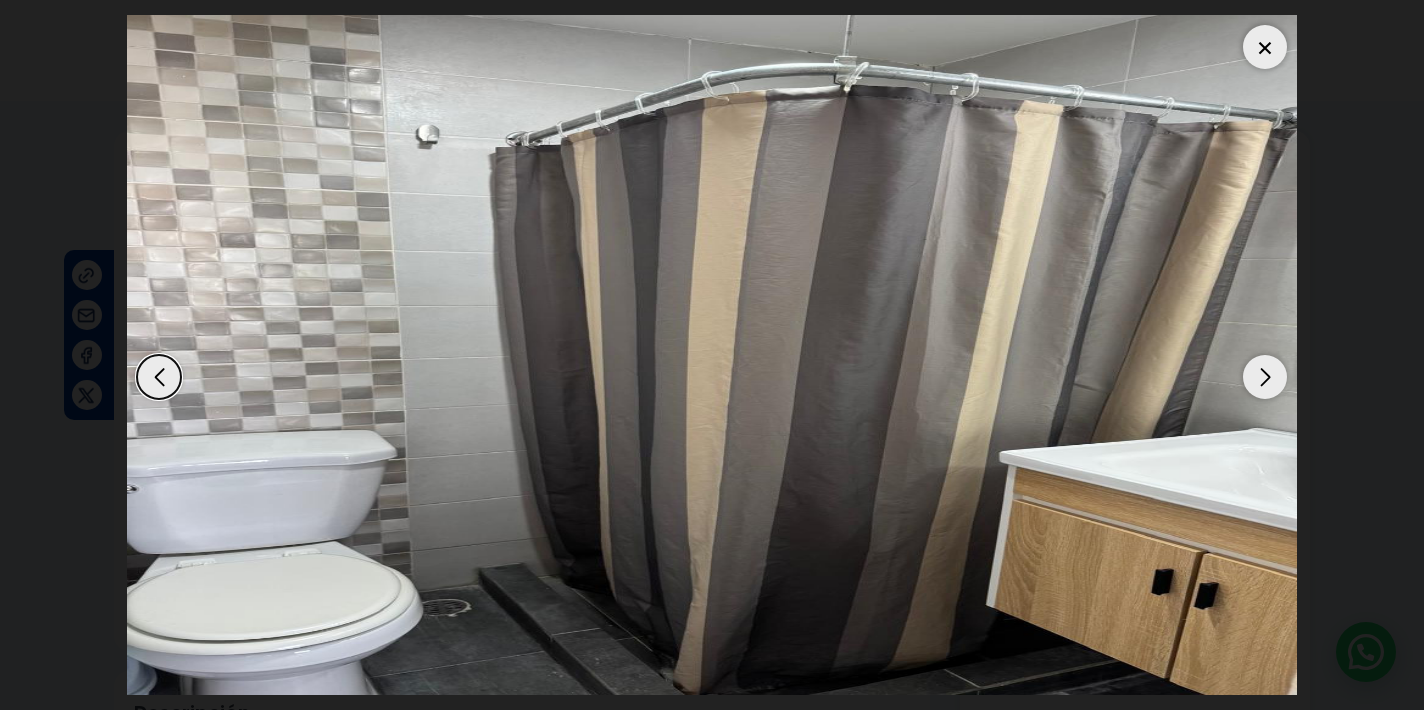 click at bounding box center [1265, 377] 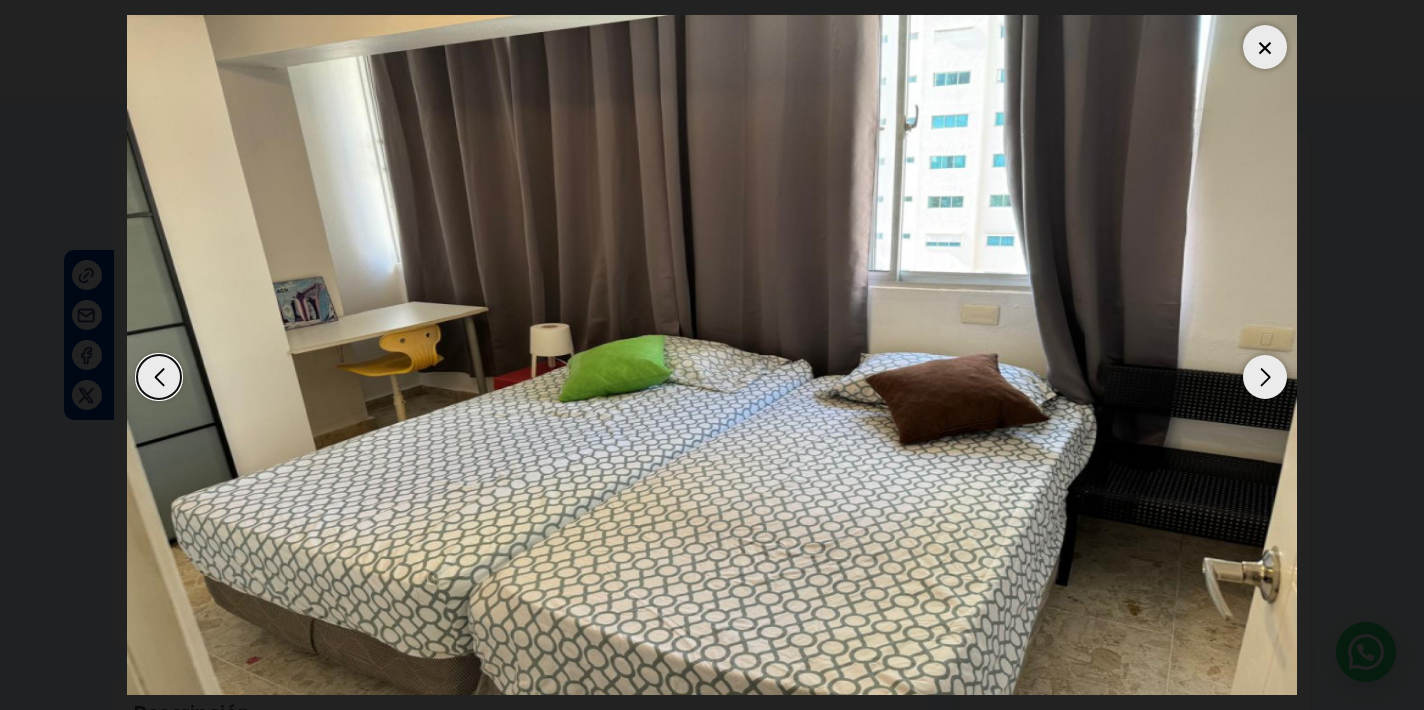 click at bounding box center (1265, 377) 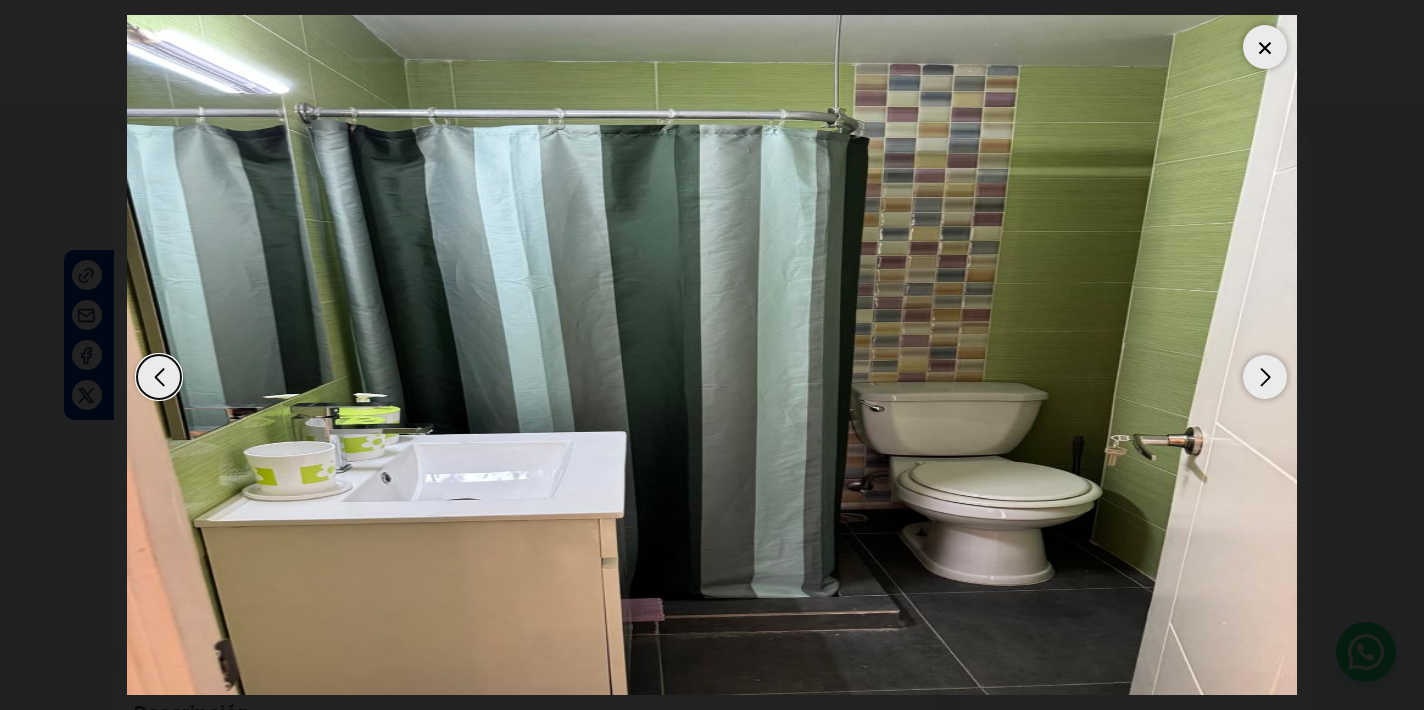 click at bounding box center [1265, 377] 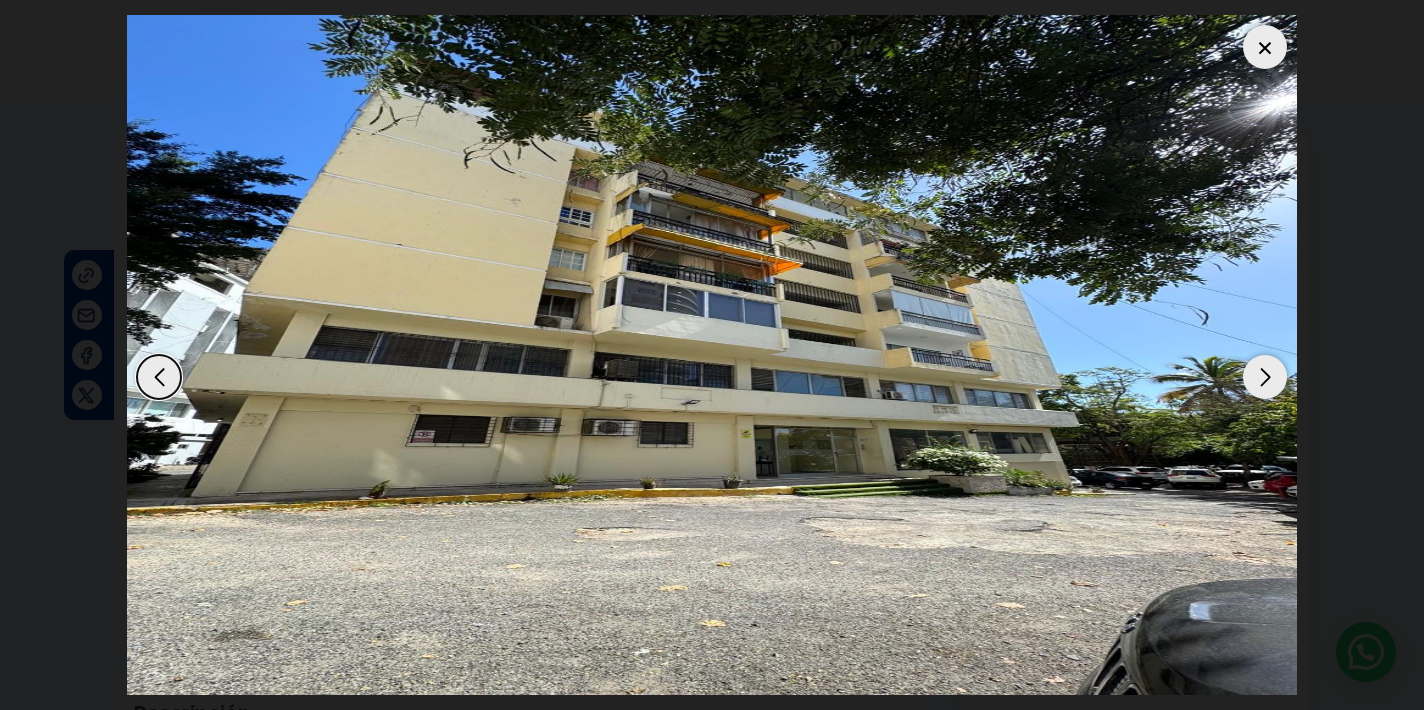 click at bounding box center [1265, 377] 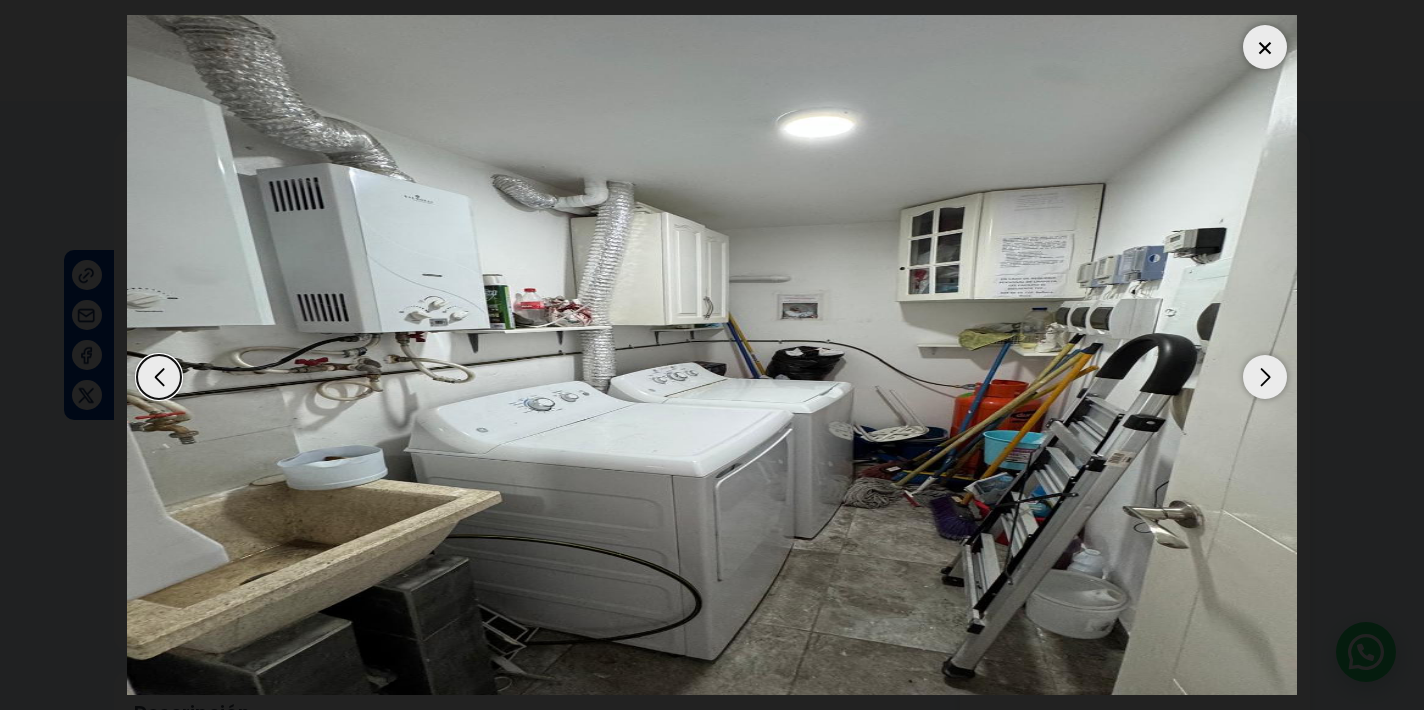 click at bounding box center (1265, 377) 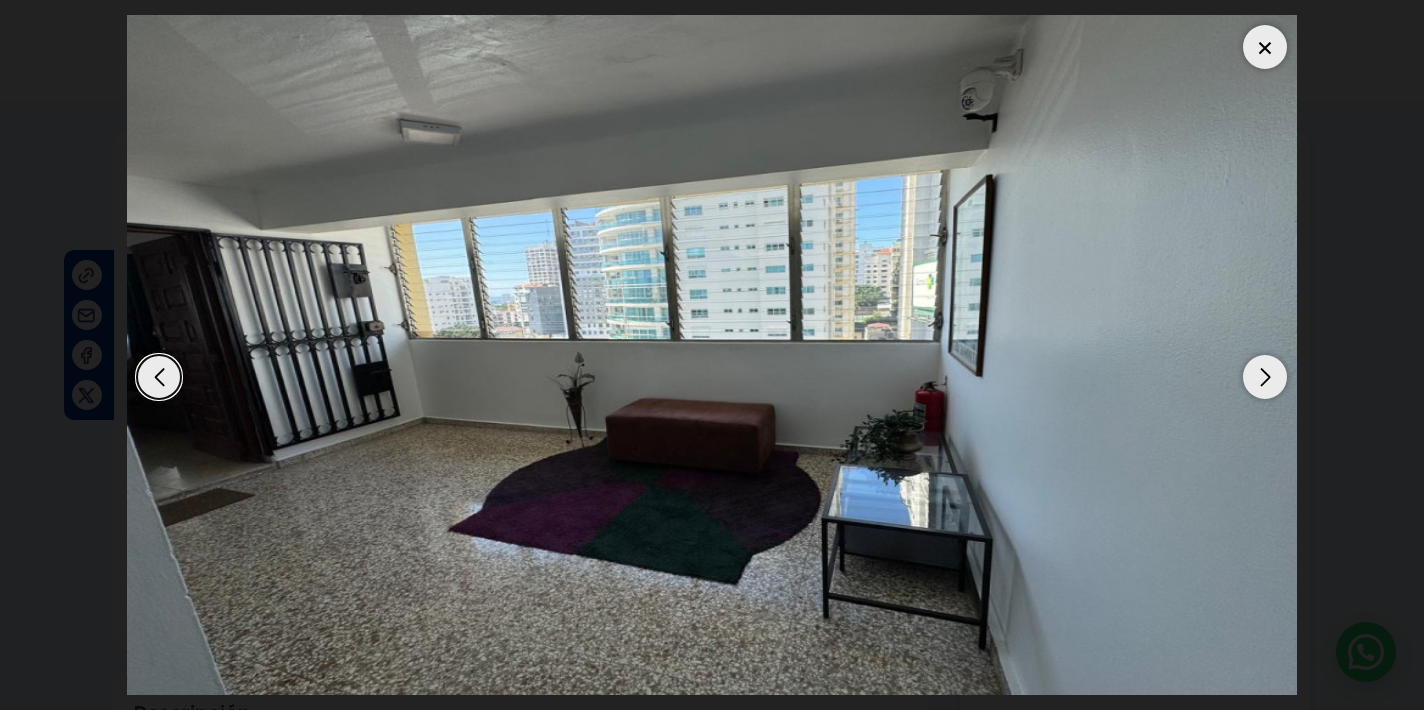 click at bounding box center [1265, 377] 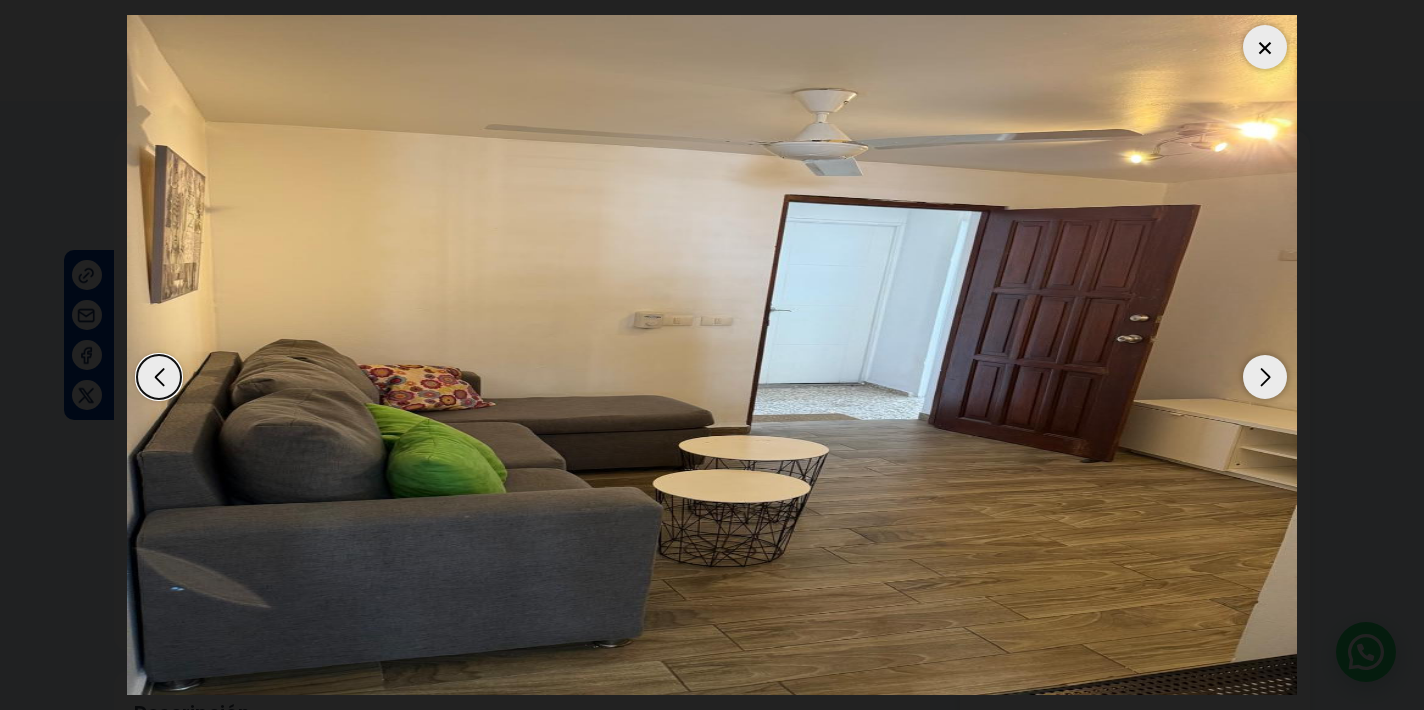 click at bounding box center (1265, 377) 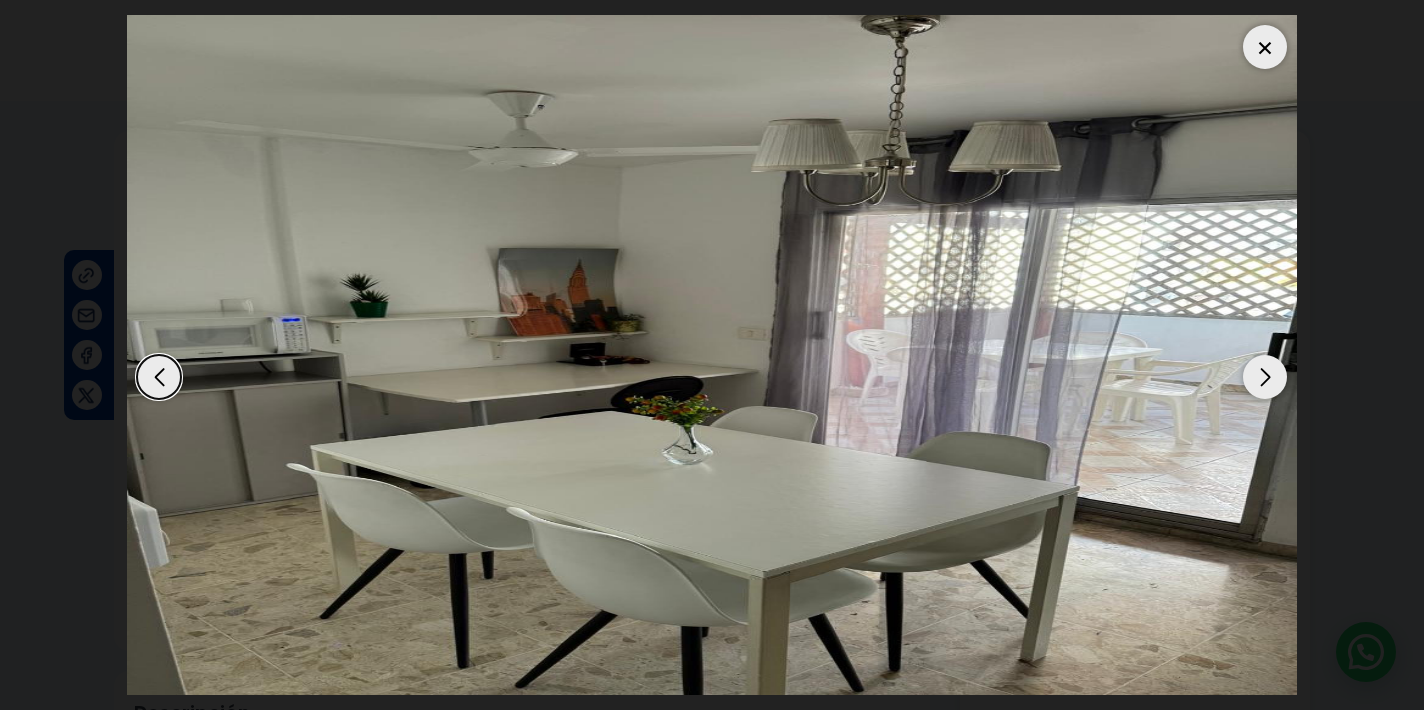 click at bounding box center (1265, 47) 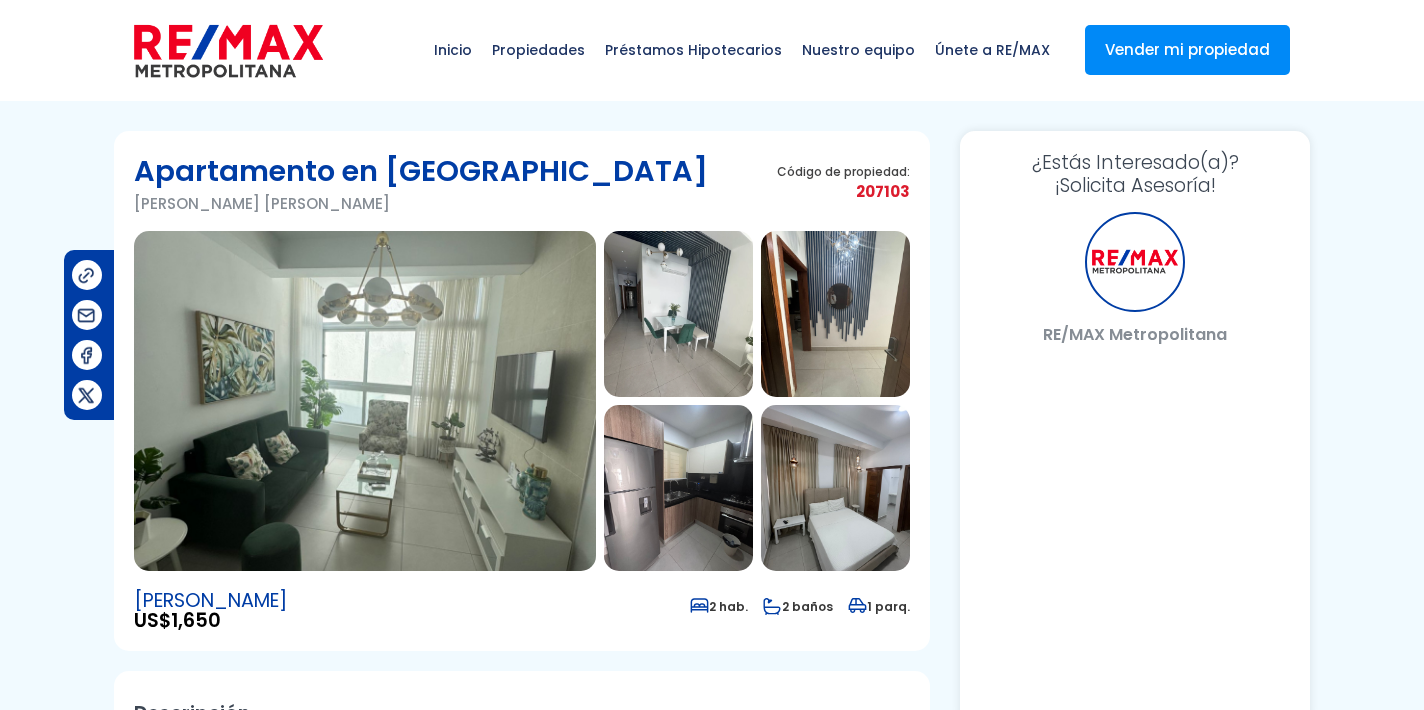 scroll, scrollTop: 0, scrollLeft: 0, axis: both 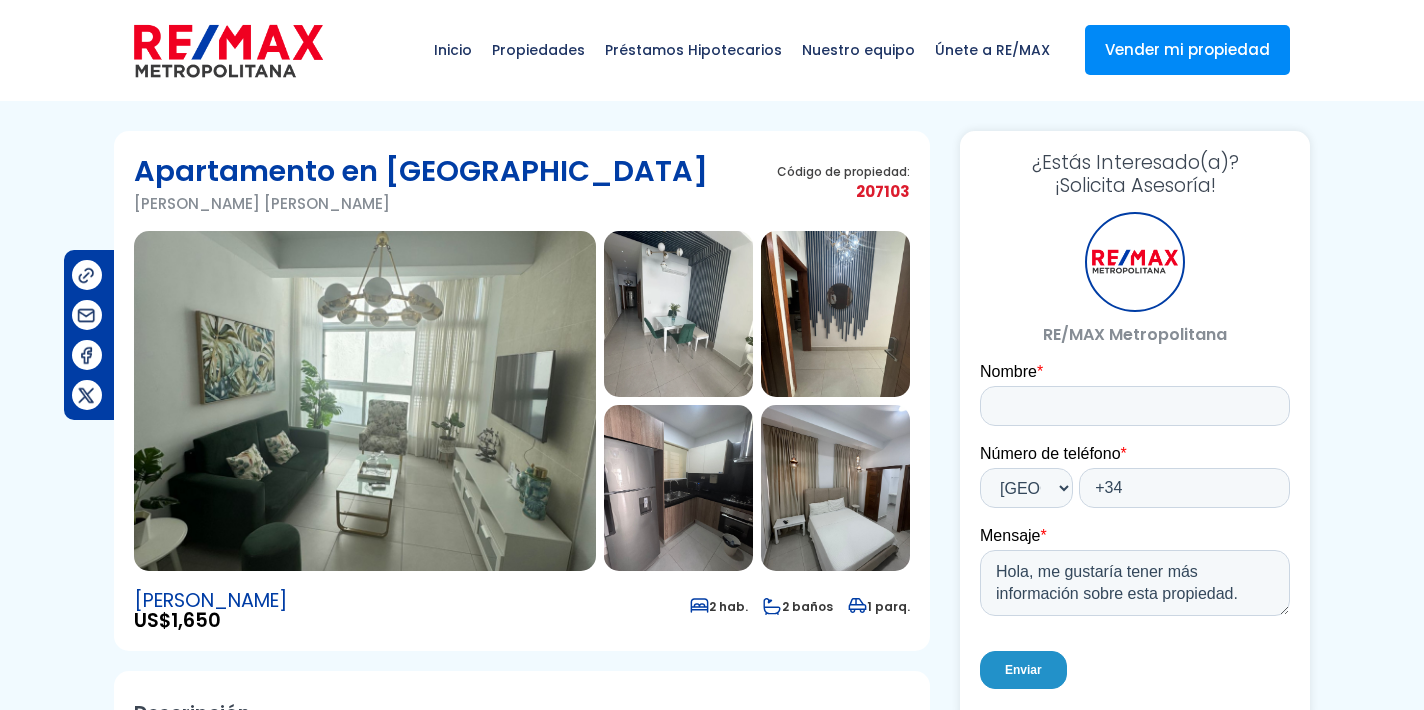 click at bounding box center (365, 401) 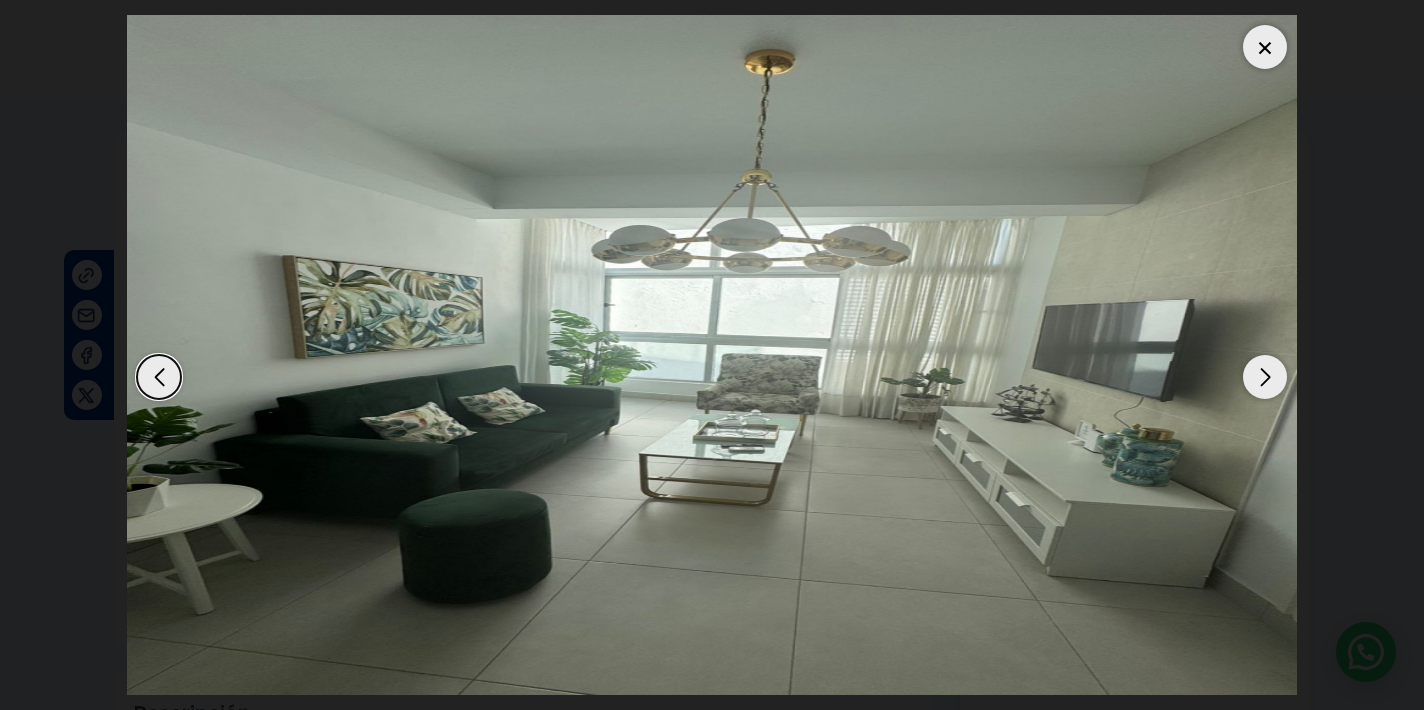 click at bounding box center (1265, 377) 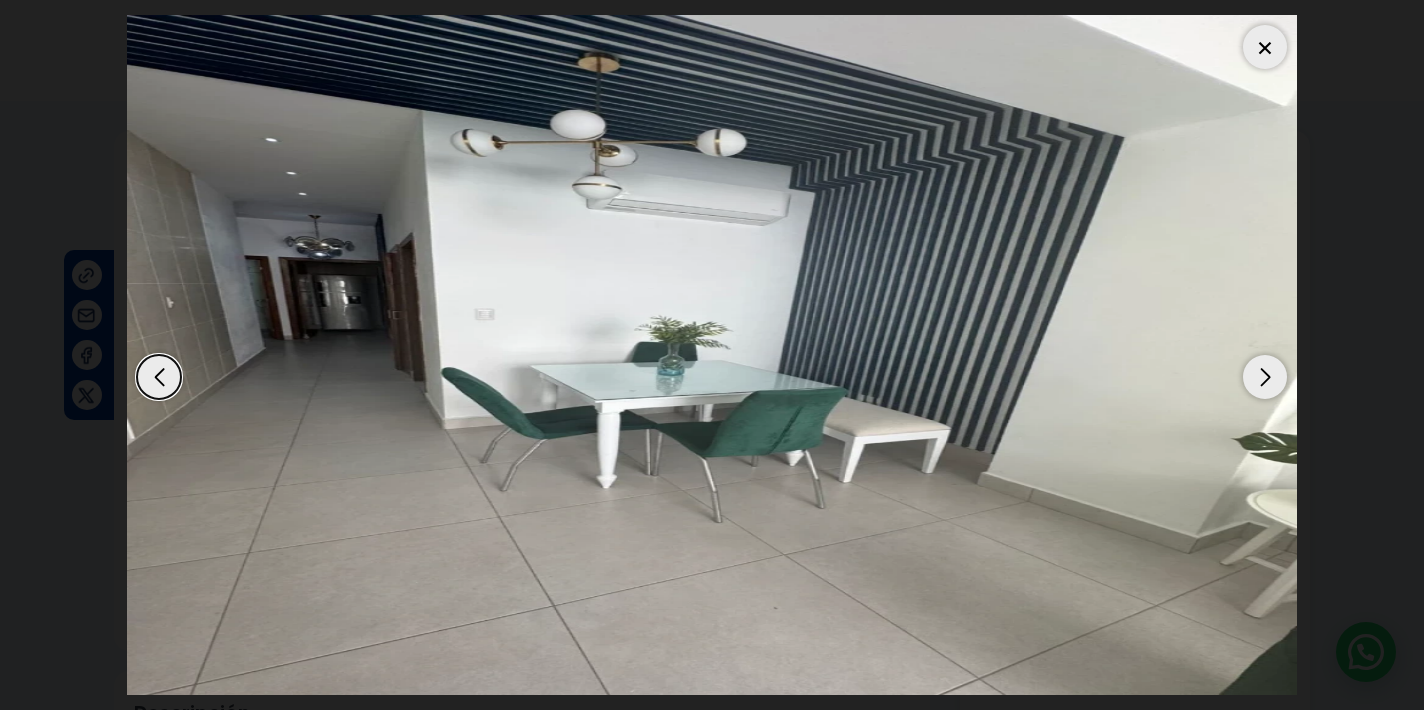 click at bounding box center [1265, 377] 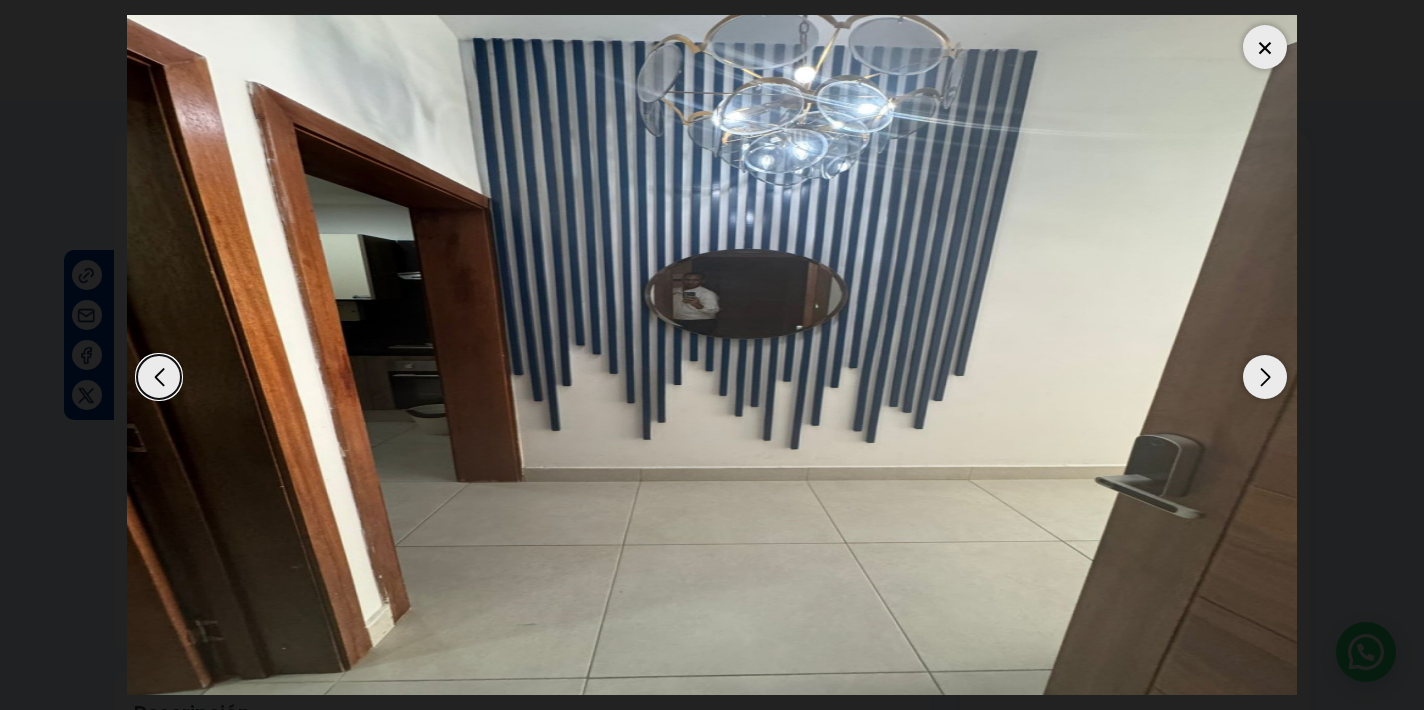 click at bounding box center [1265, 377] 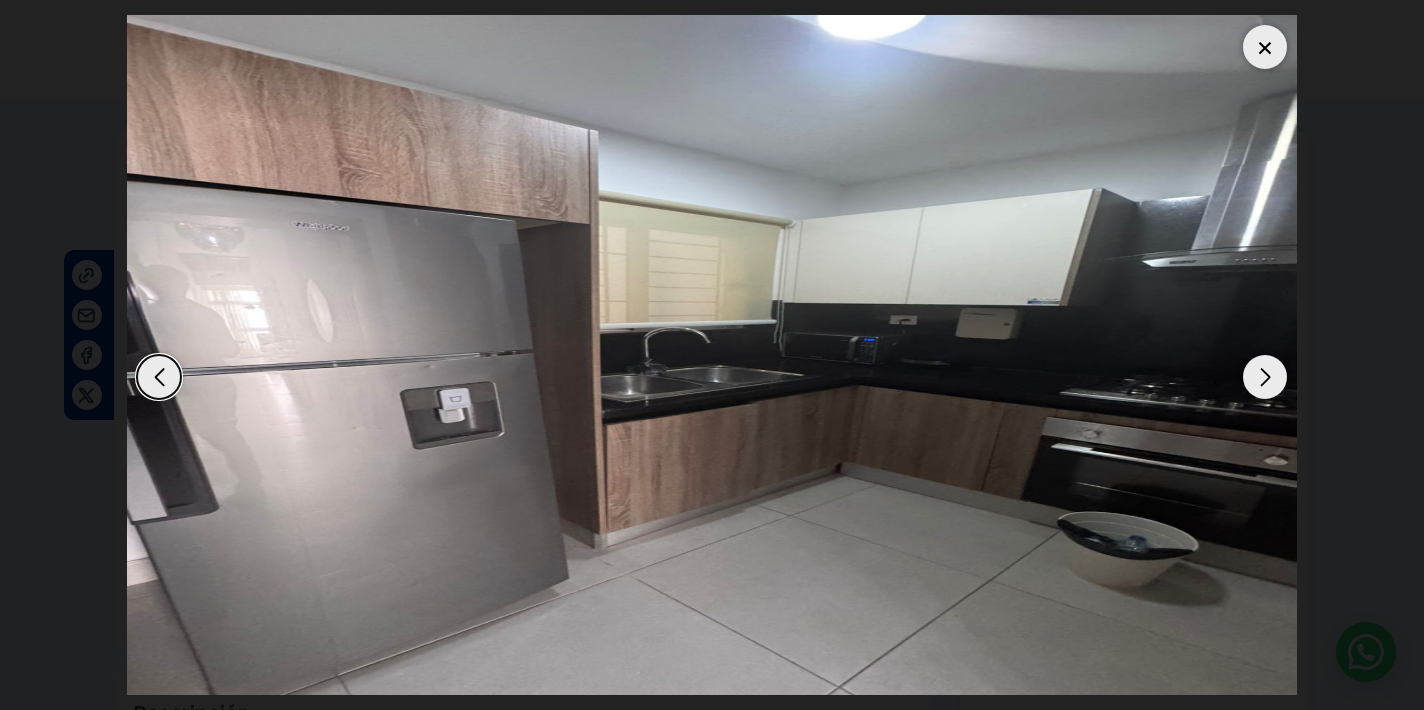click at bounding box center (1265, 377) 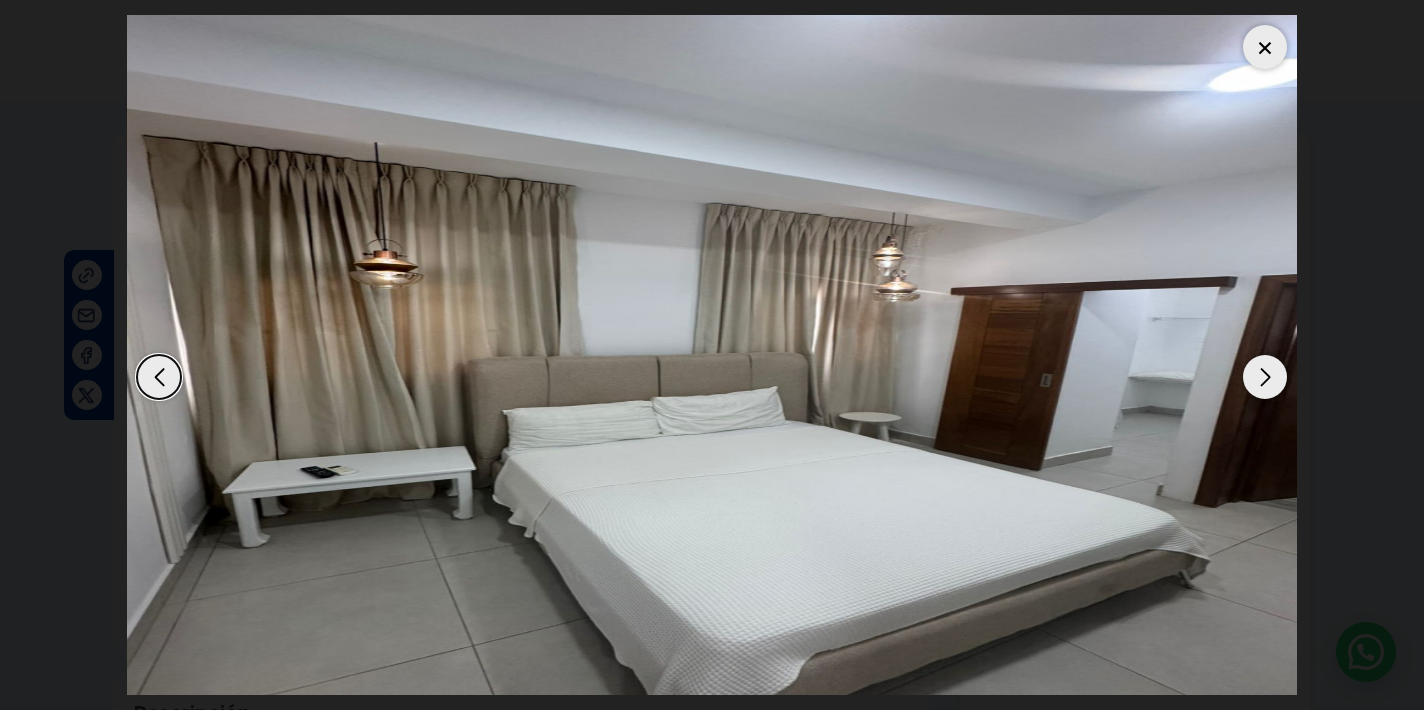 click at bounding box center (1265, 377) 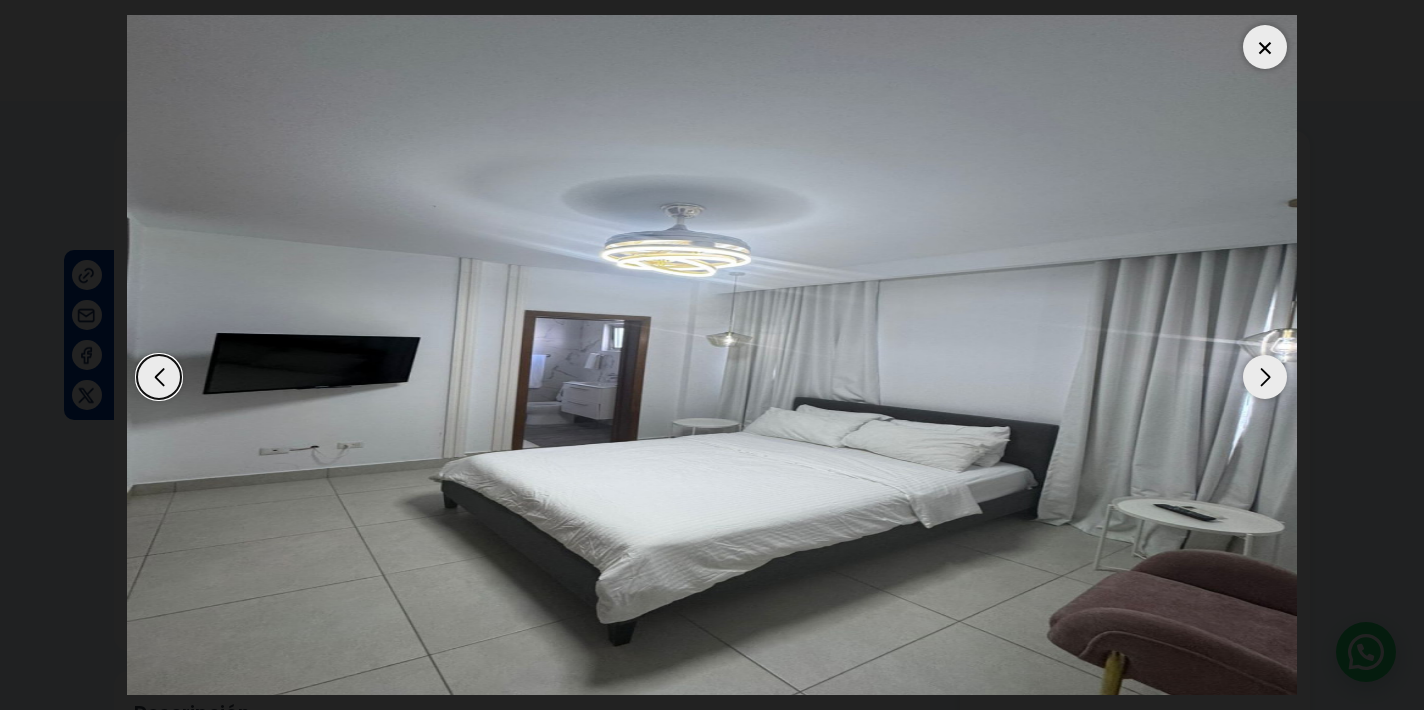 click at bounding box center [1265, 377] 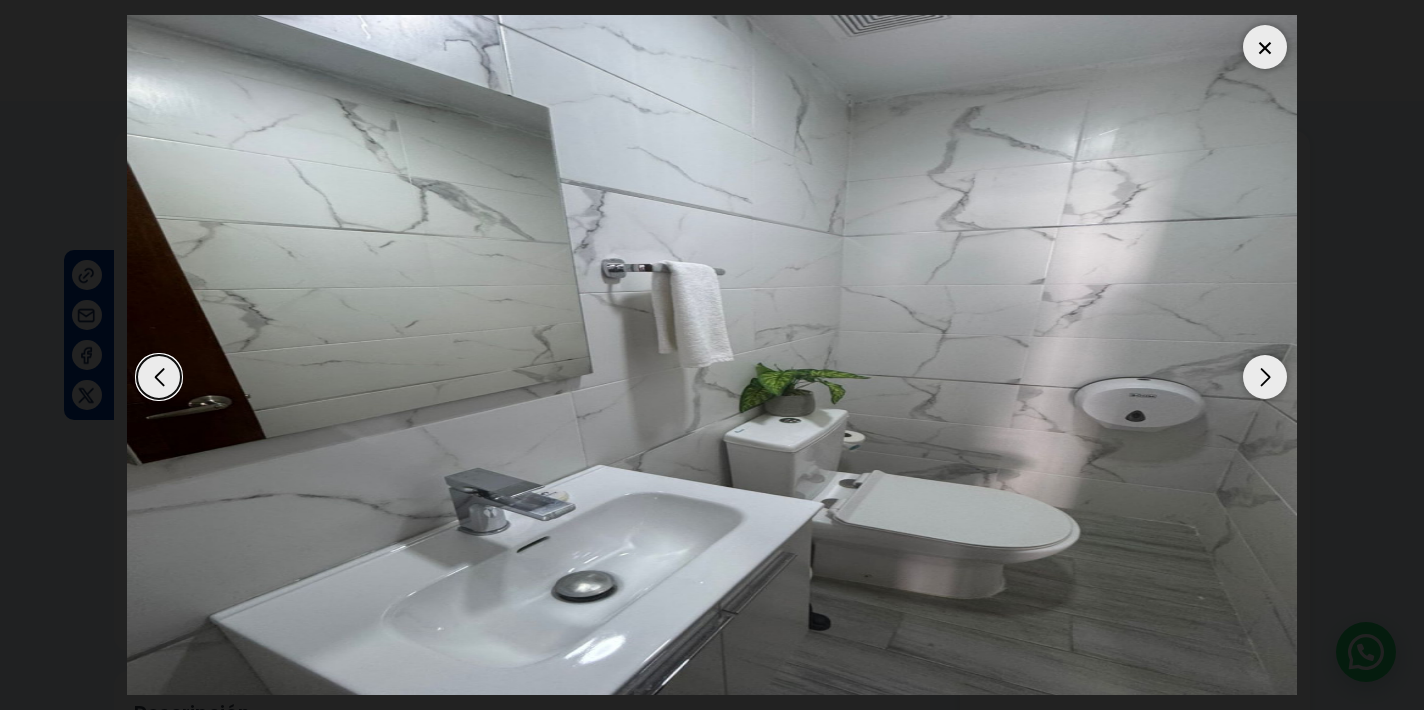 click at bounding box center [1265, 377] 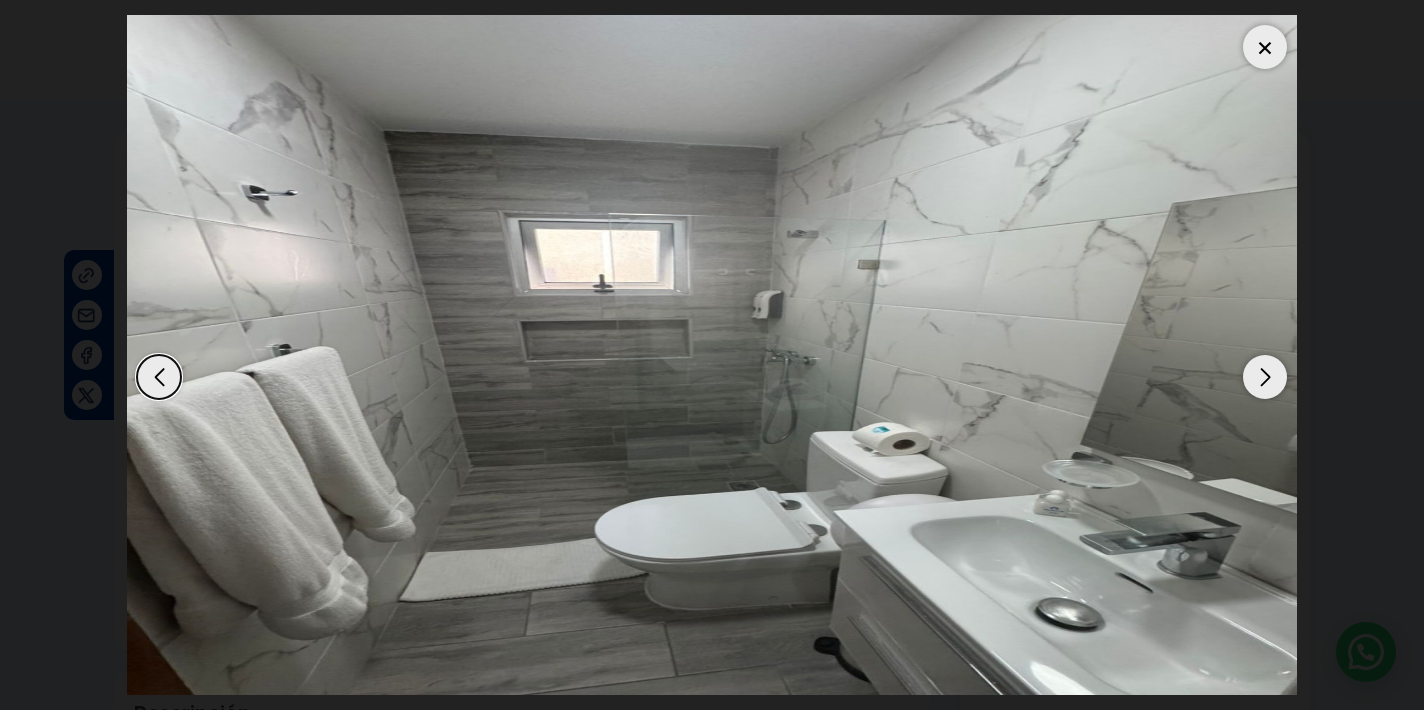 click at bounding box center [1265, 377] 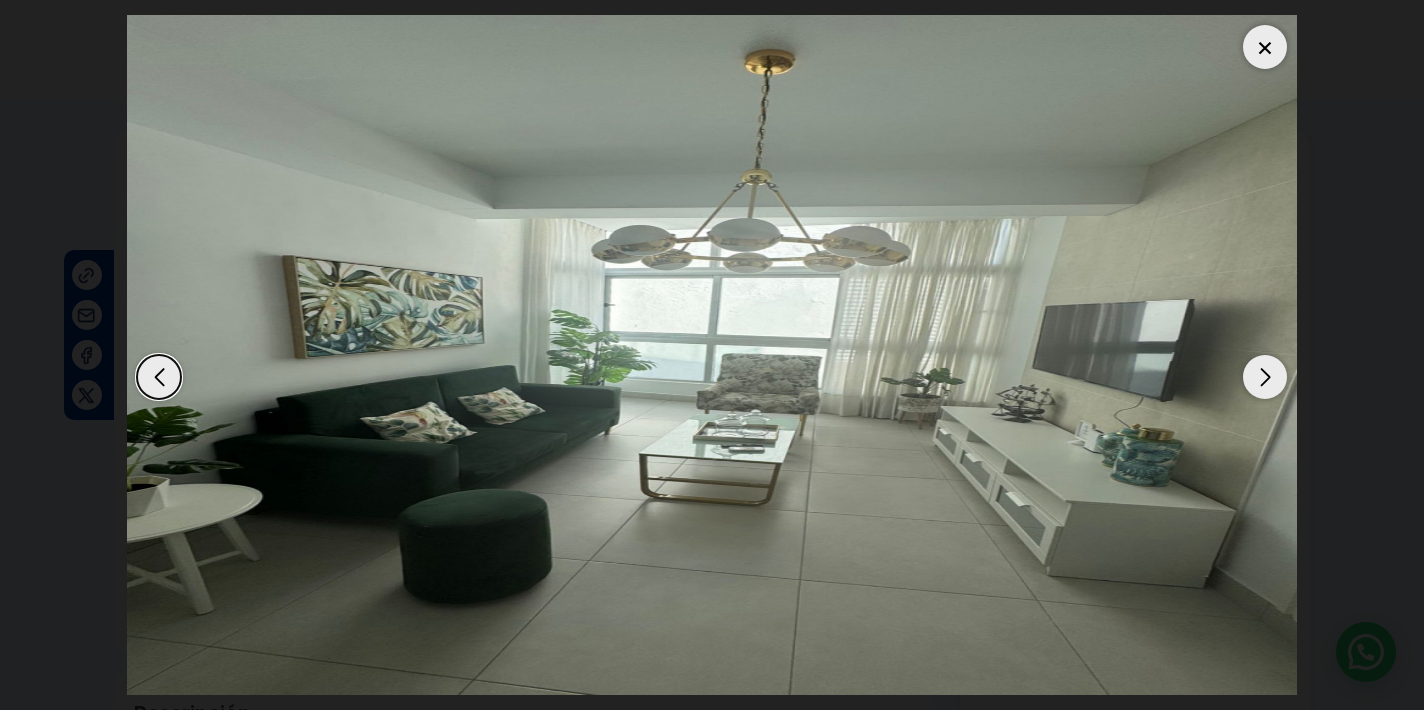 click at bounding box center [1265, 377] 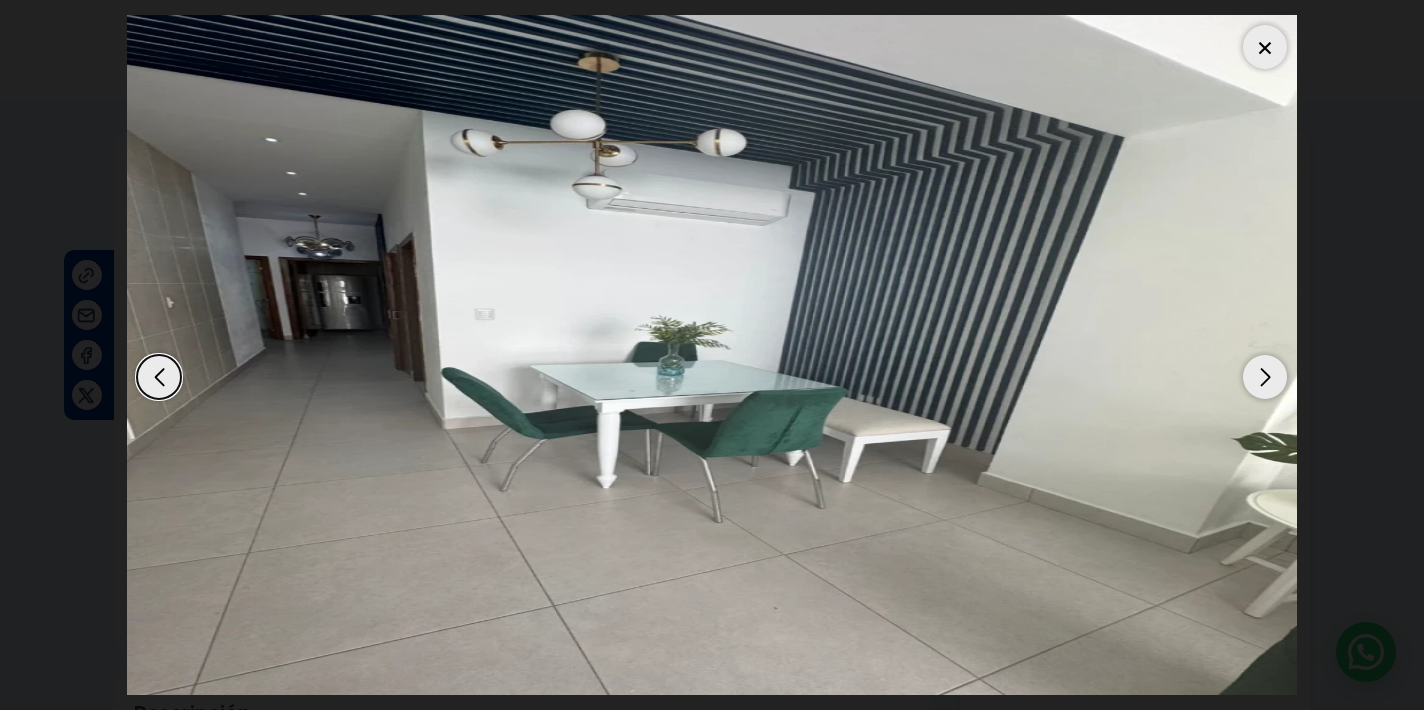 click at bounding box center [1265, 377] 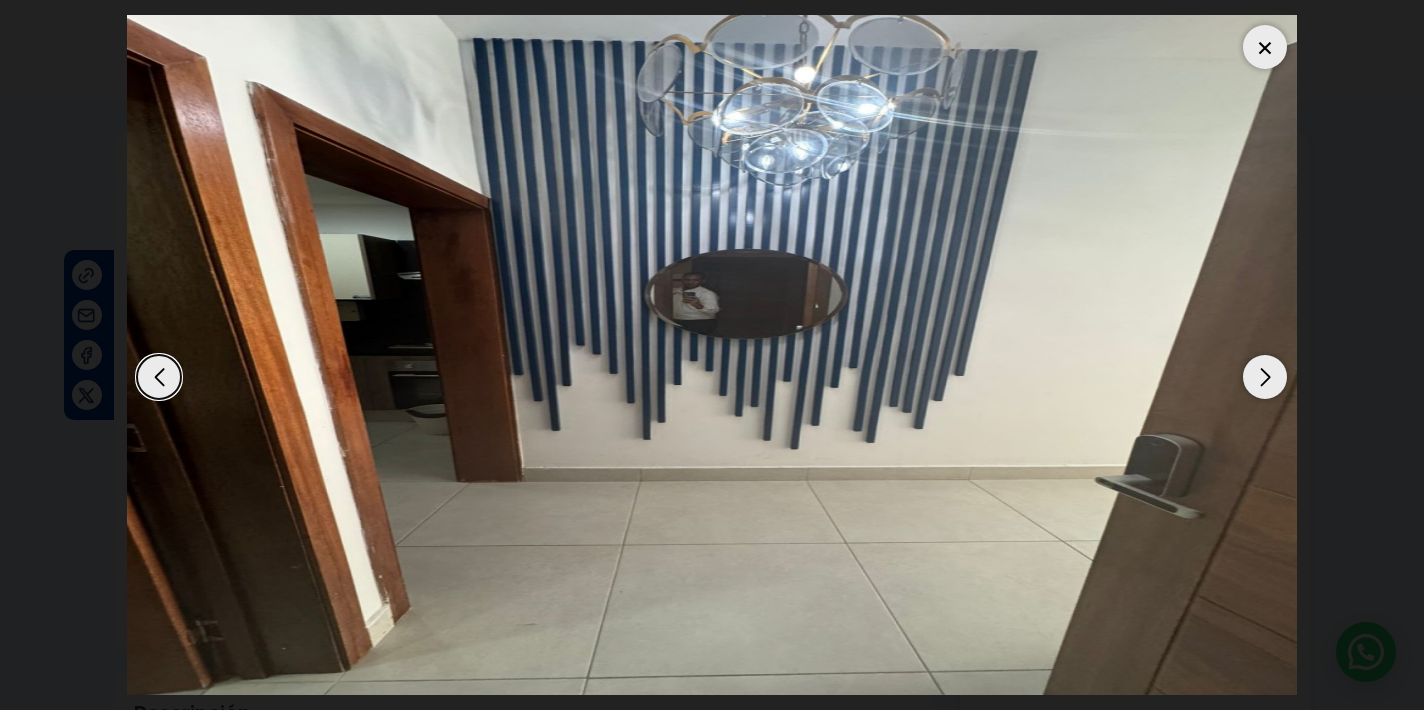 click at bounding box center (1265, 377) 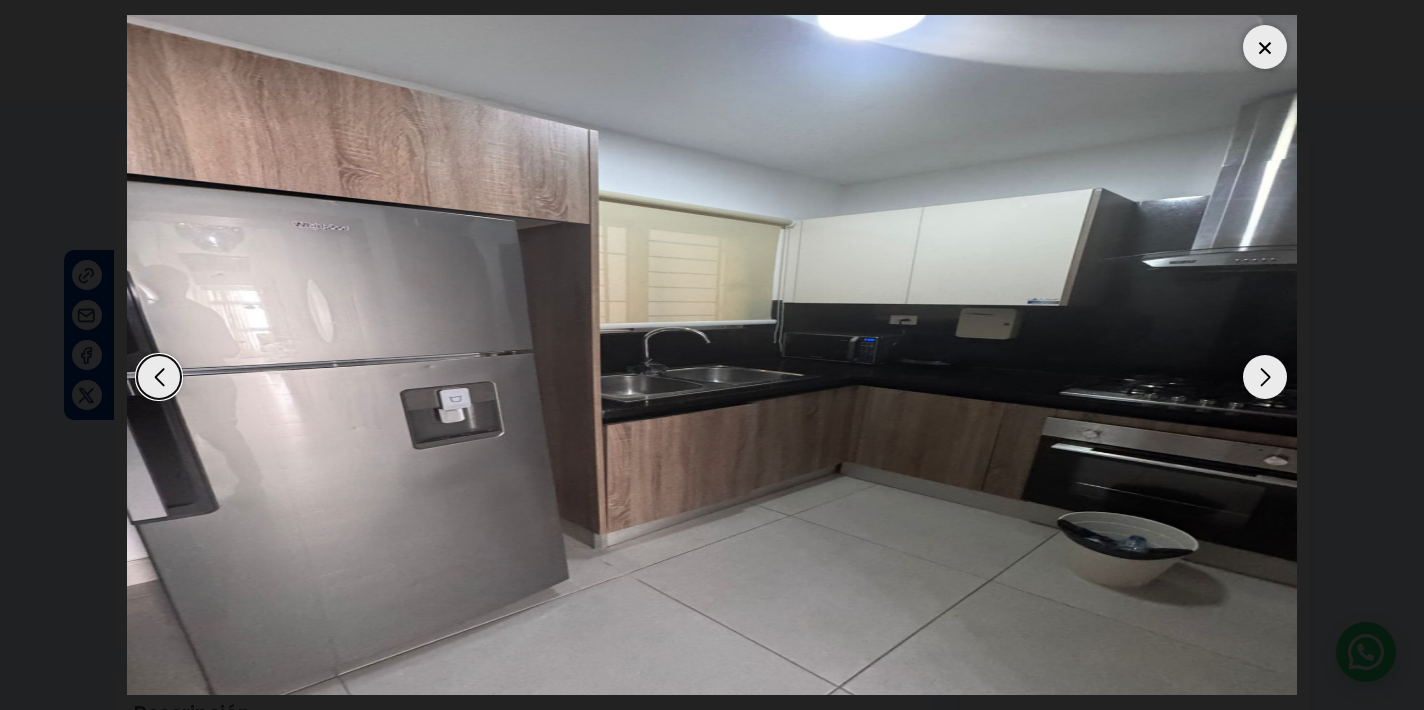 click at bounding box center (1265, 377) 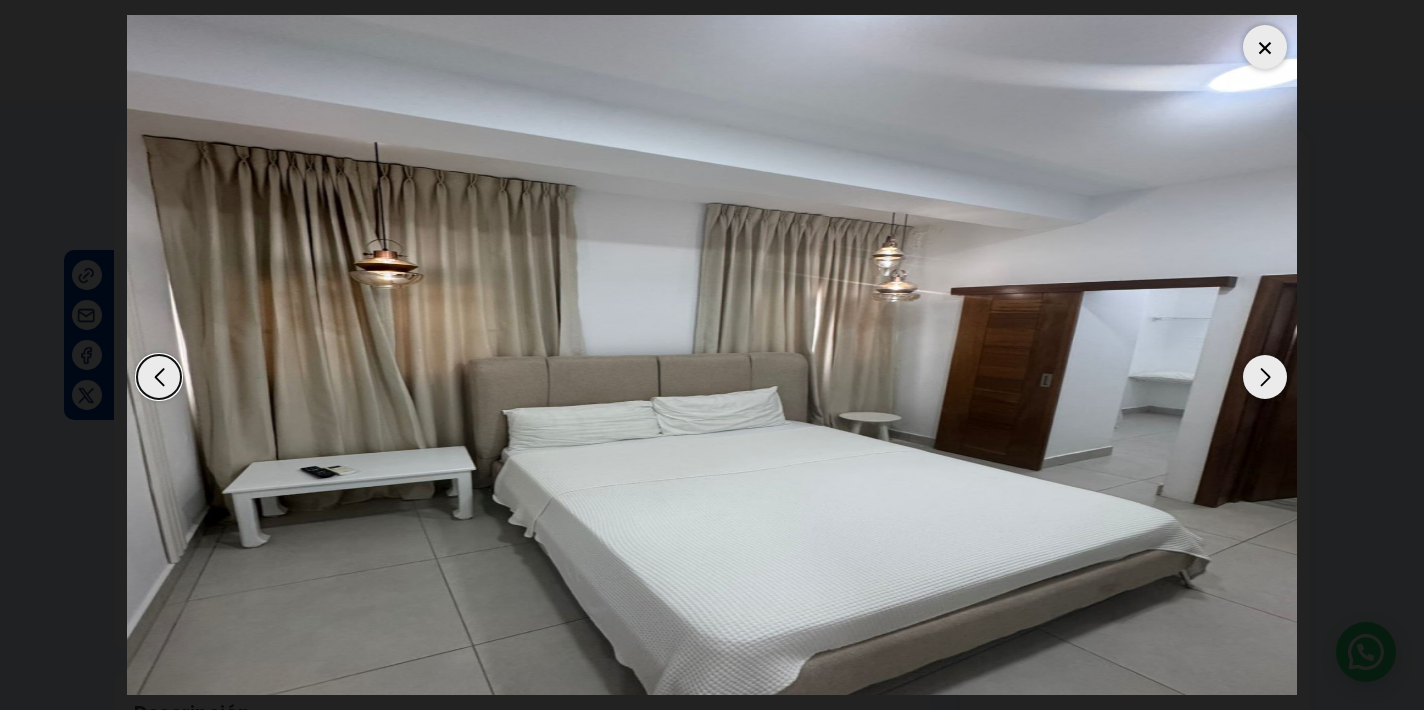 click at bounding box center (1265, 377) 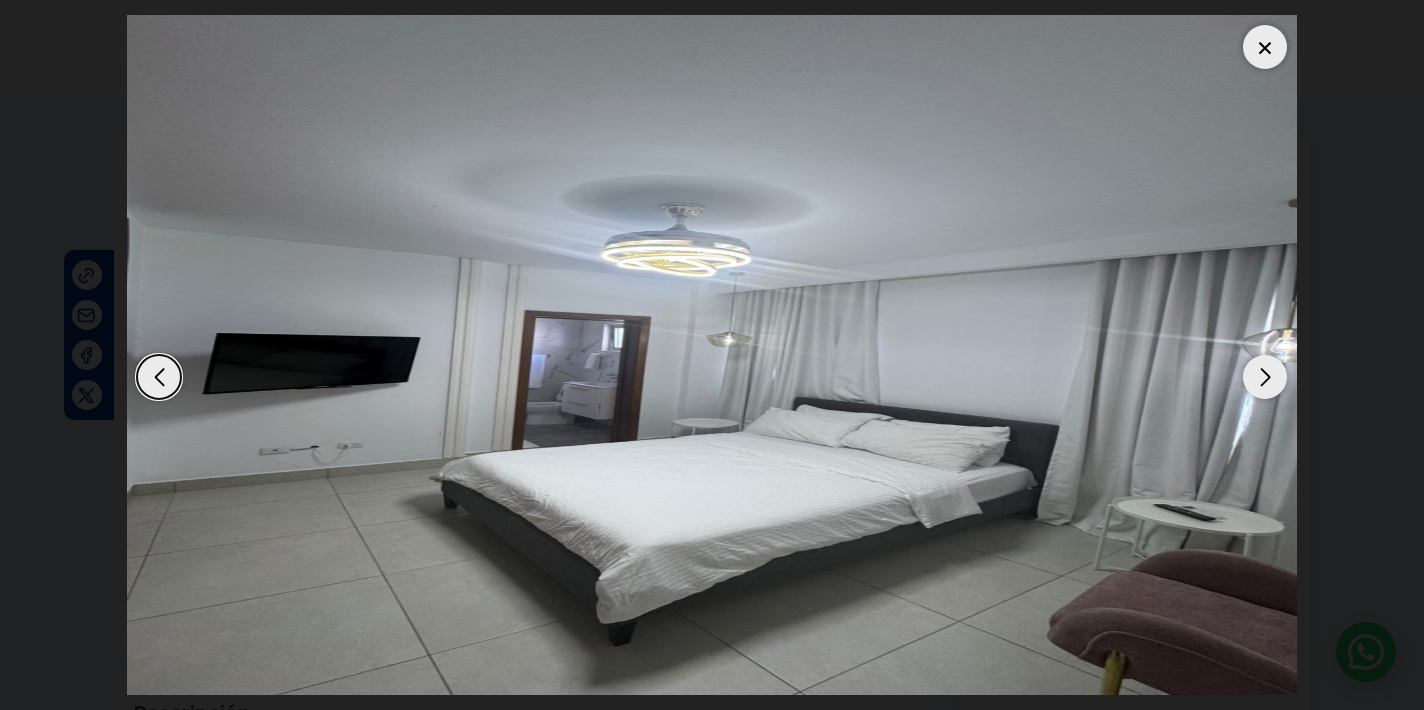 click at bounding box center (1265, 47) 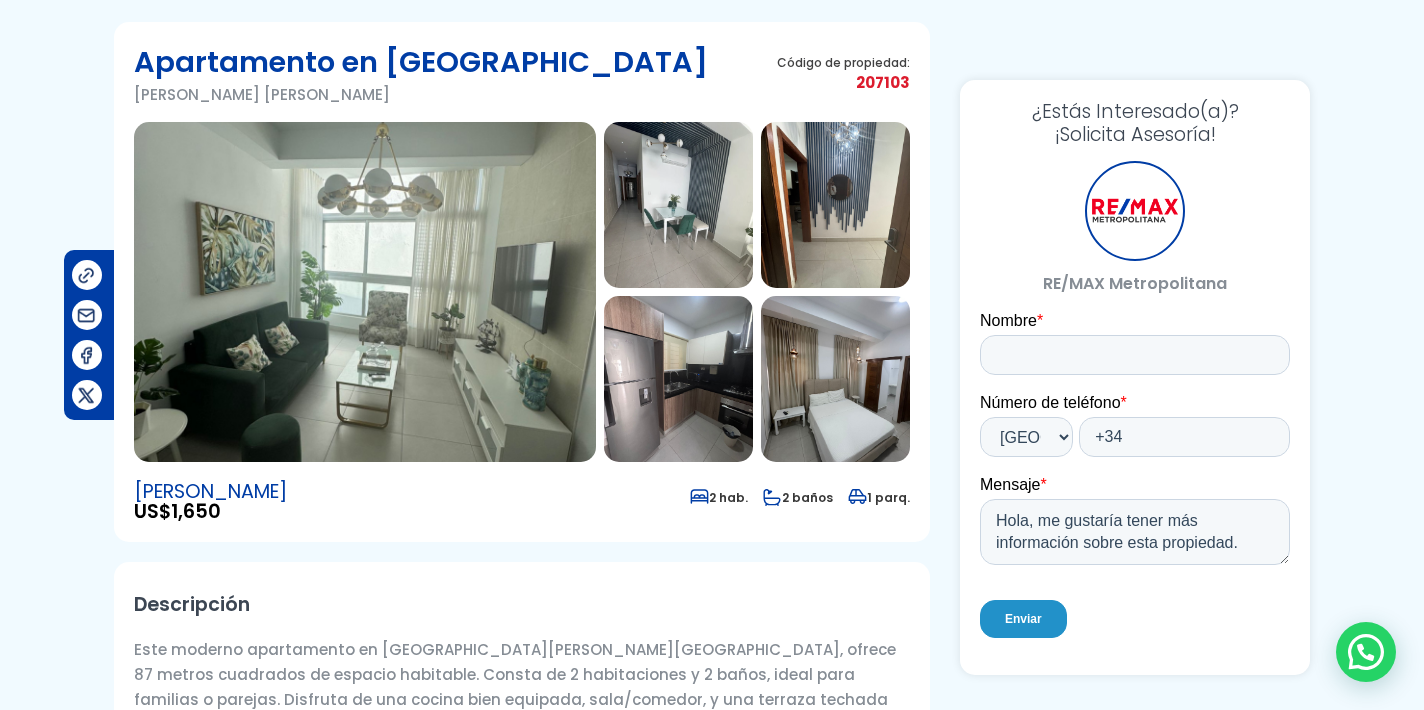 scroll, scrollTop: 43, scrollLeft: 0, axis: vertical 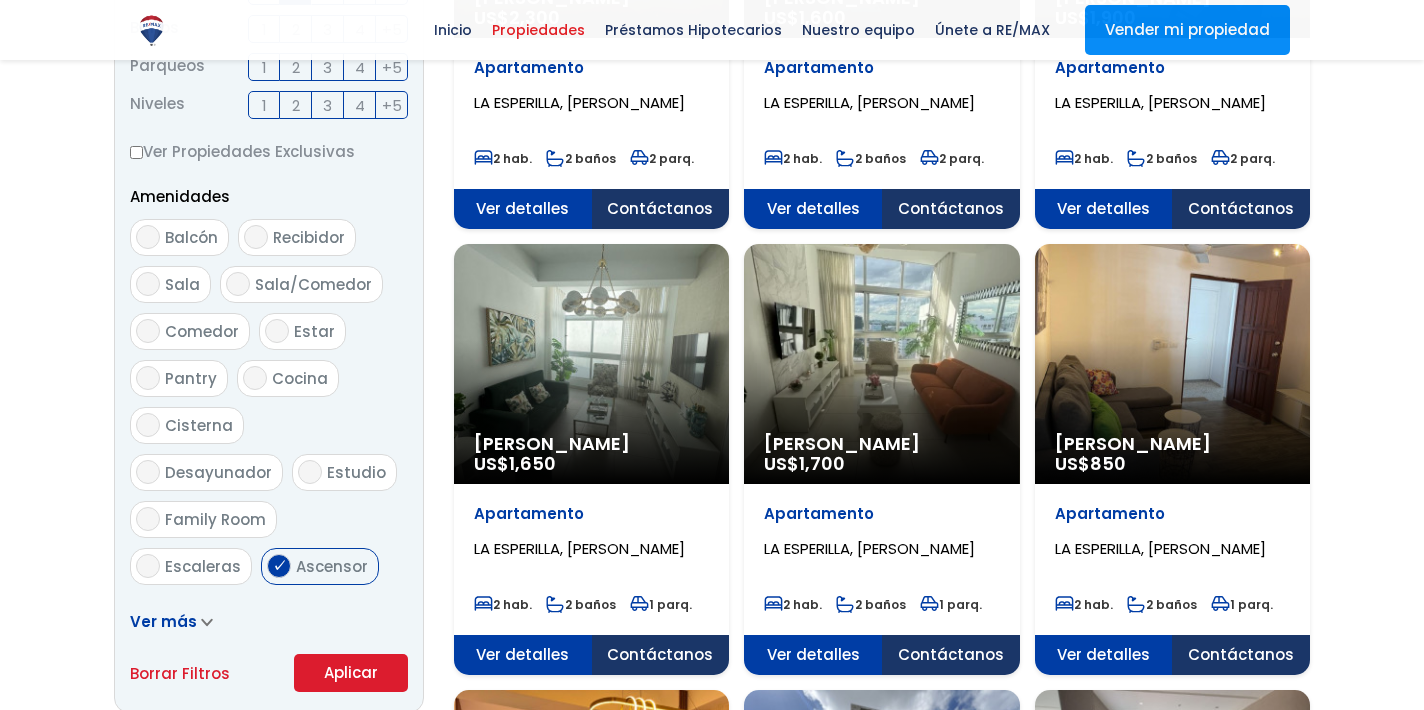 select on "180" 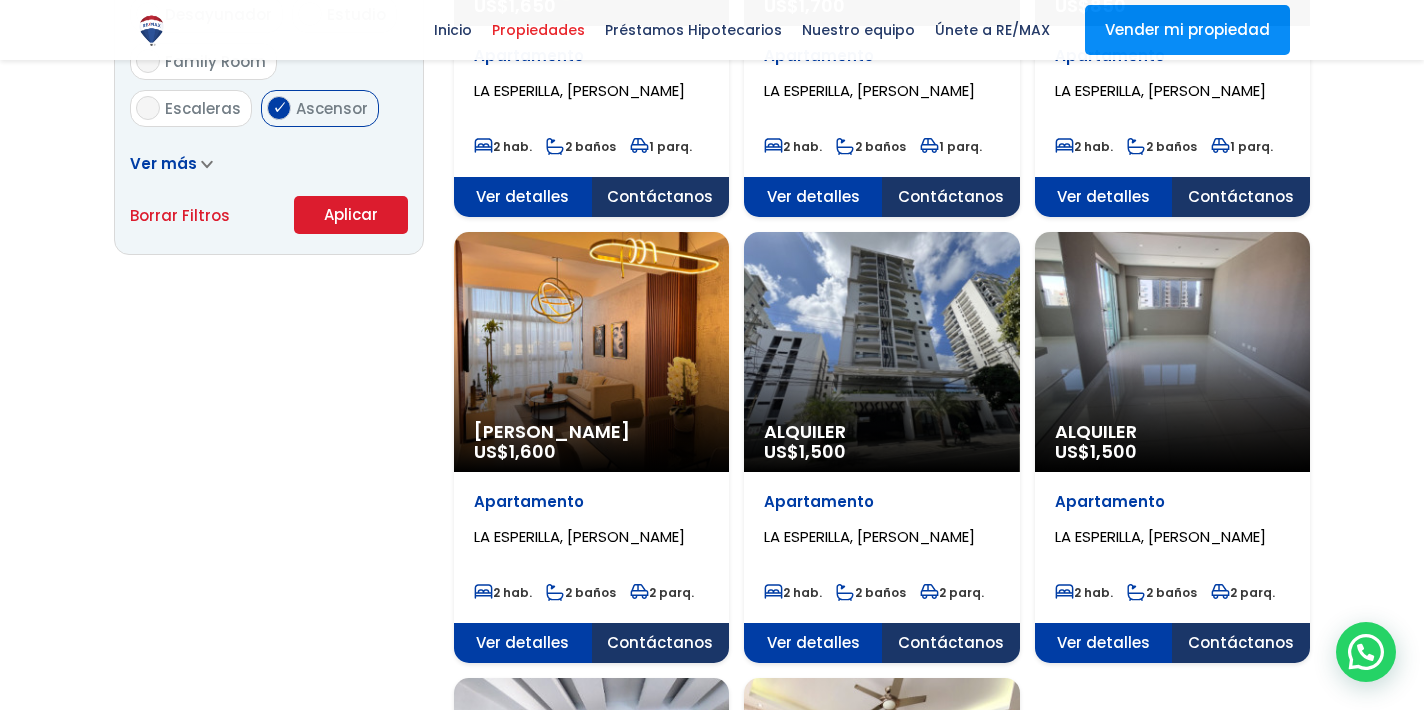 scroll, scrollTop: 1388, scrollLeft: 0, axis: vertical 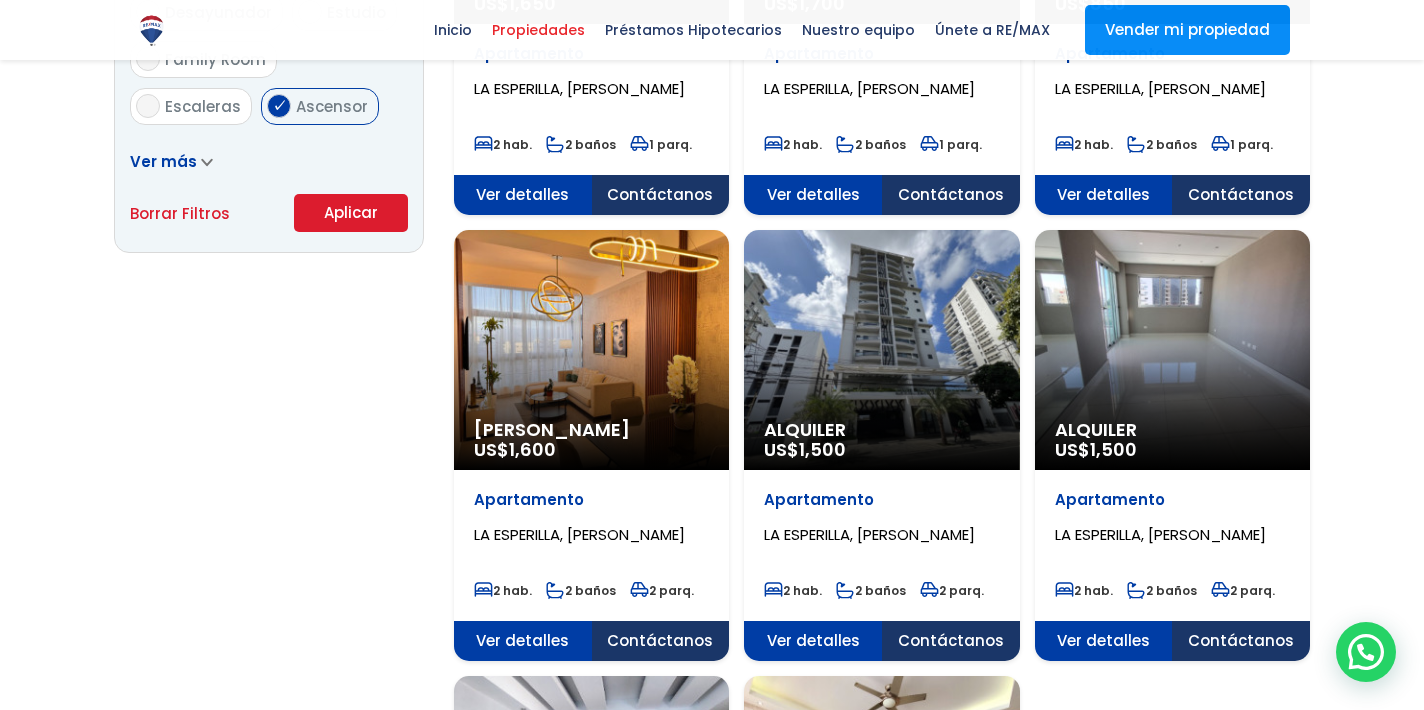 click on "Alquiler" at bounding box center [591, -908] 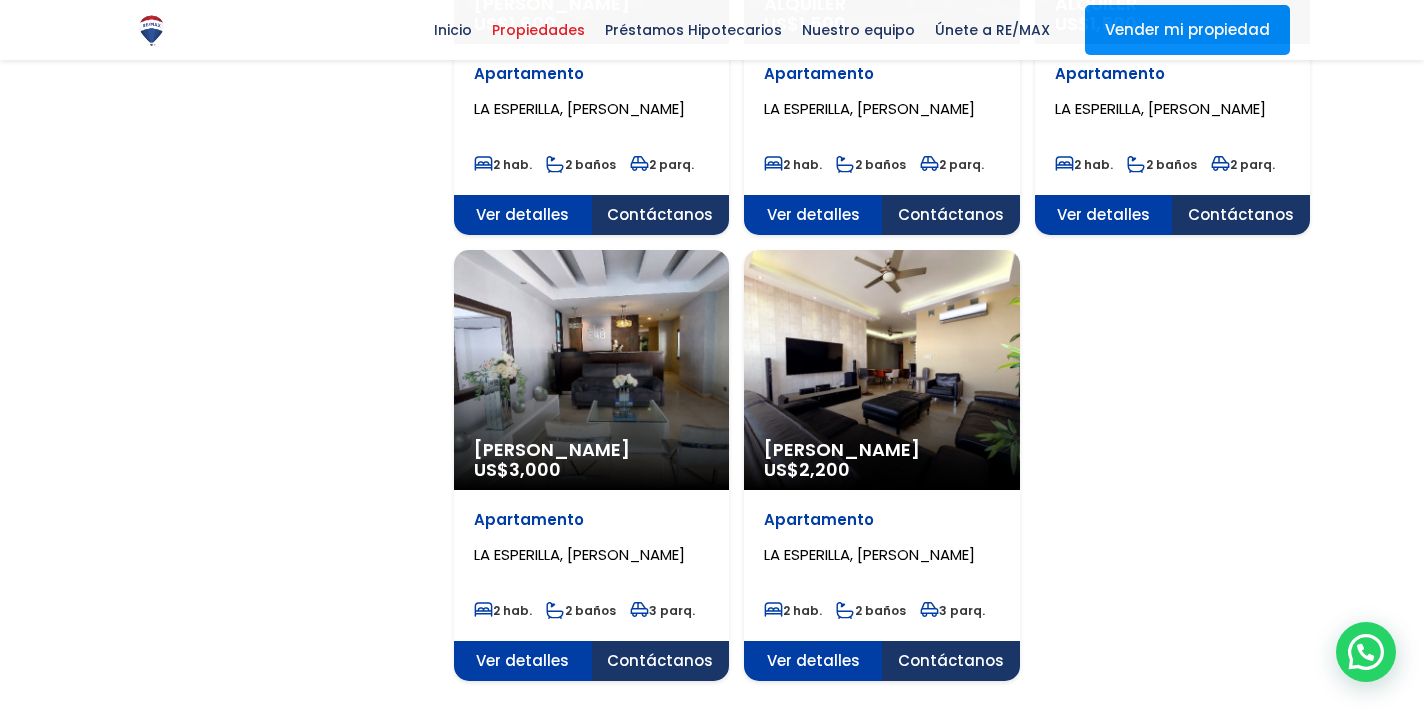 scroll, scrollTop: 1821, scrollLeft: 0, axis: vertical 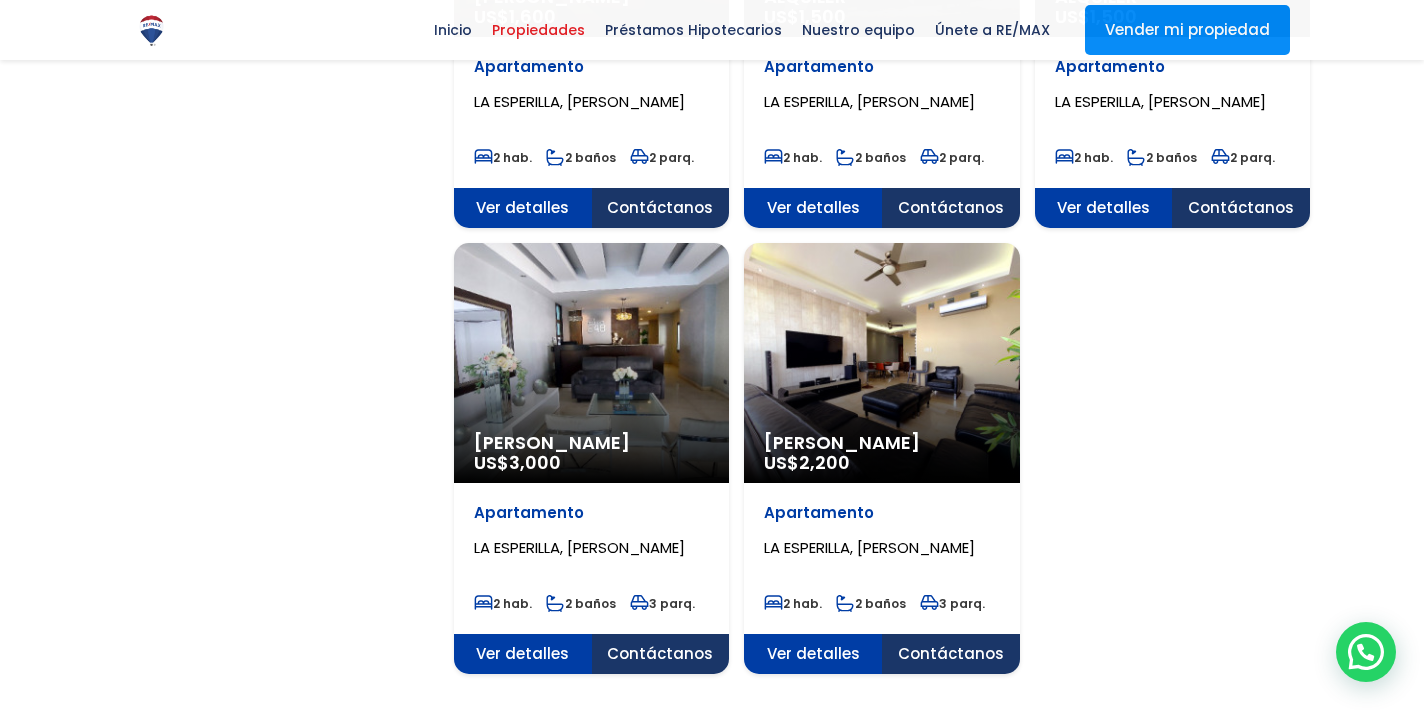 click on "Alquiler Amueblado
US$  2,200" at bounding box center [591, -1421] 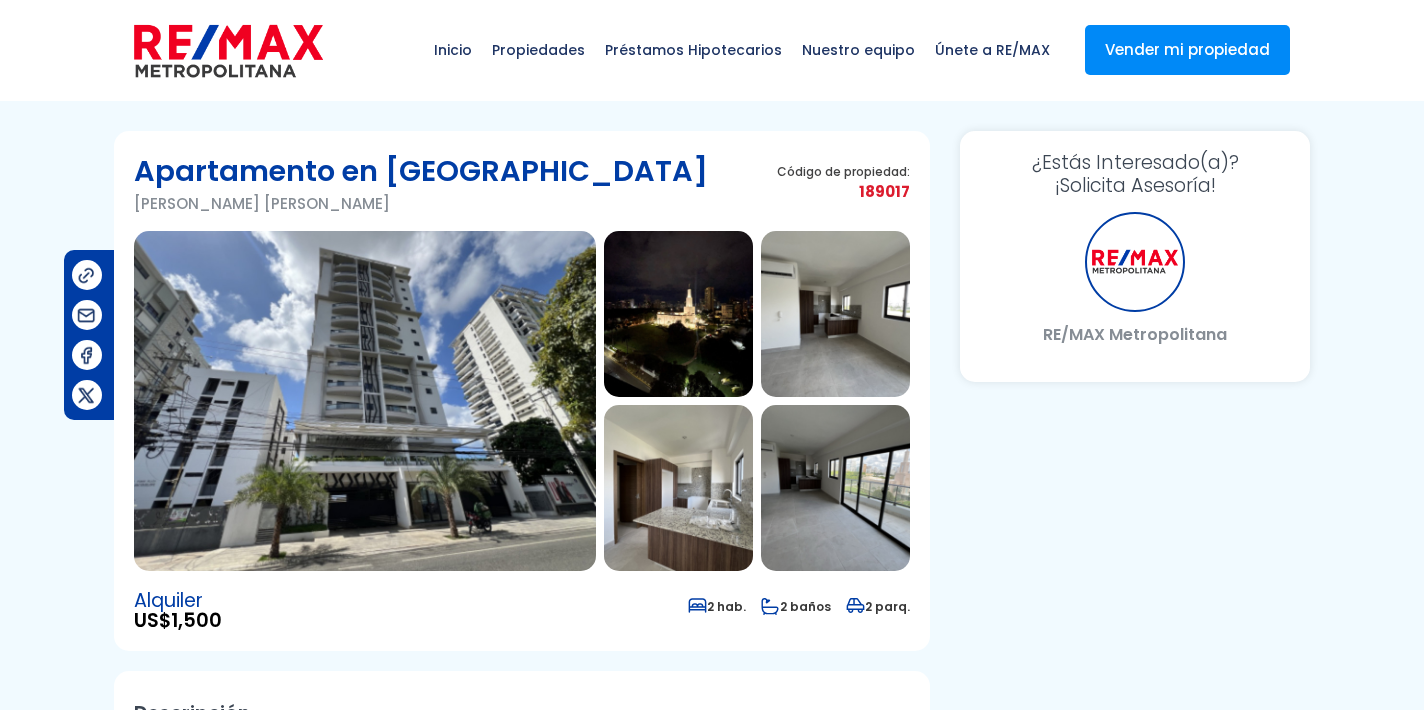 scroll, scrollTop: 0, scrollLeft: 0, axis: both 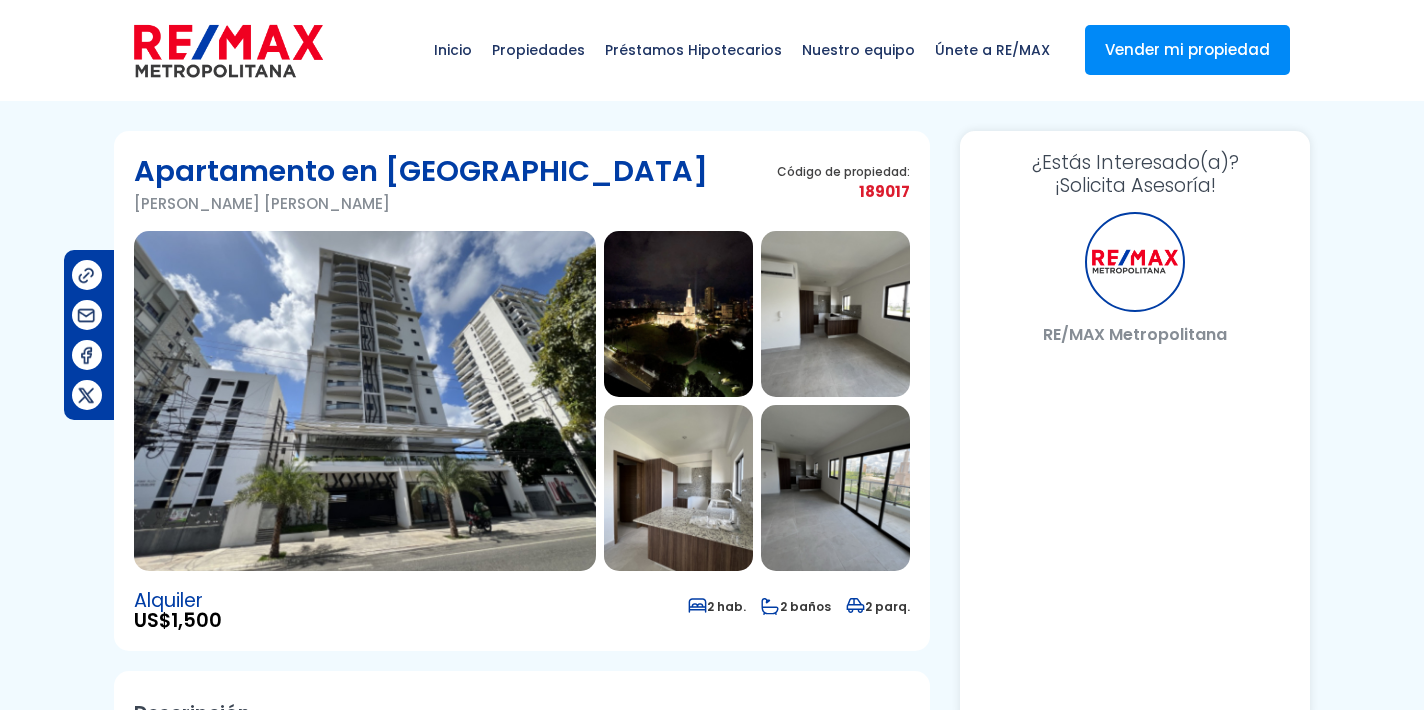 select on "ES" 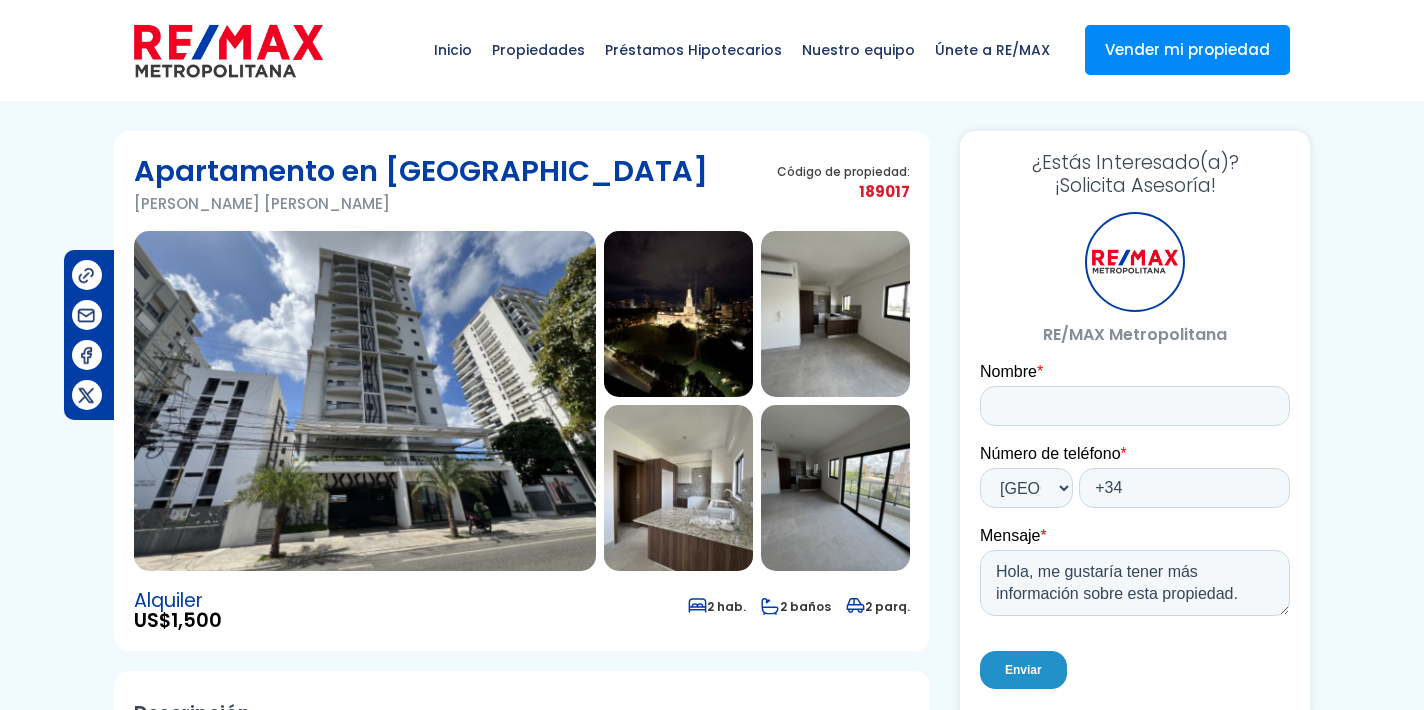 scroll, scrollTop: 0, scrollLeft: 0, axis: both 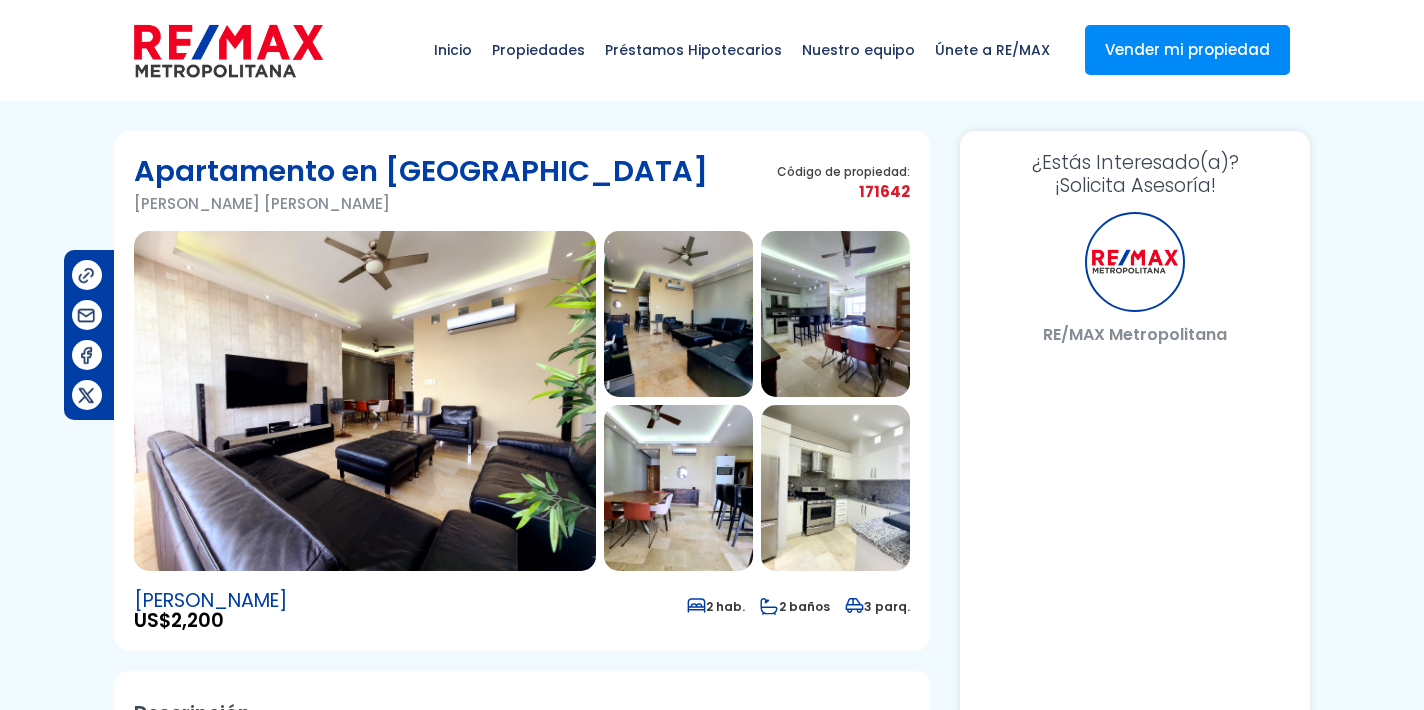 select on "ES" 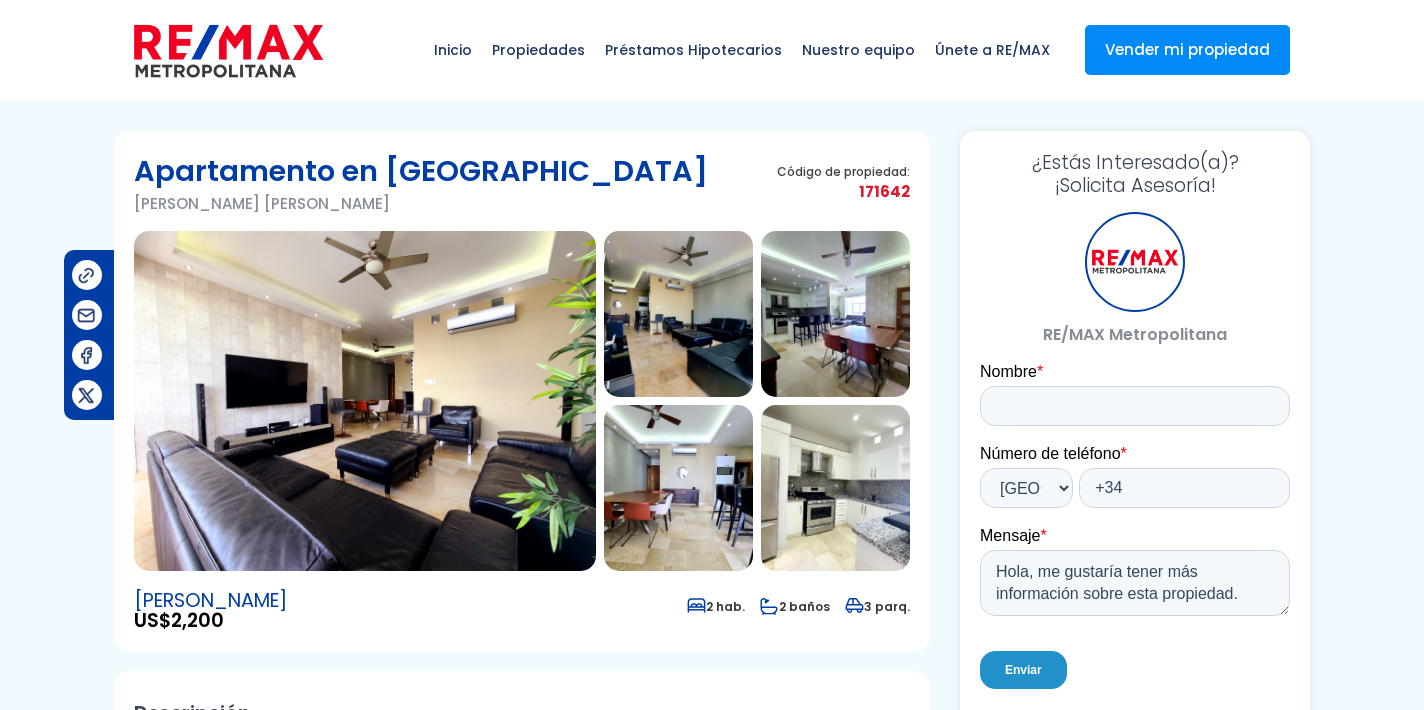 scroll, scrollTop: 0, scrollLeft: 0, axis: both 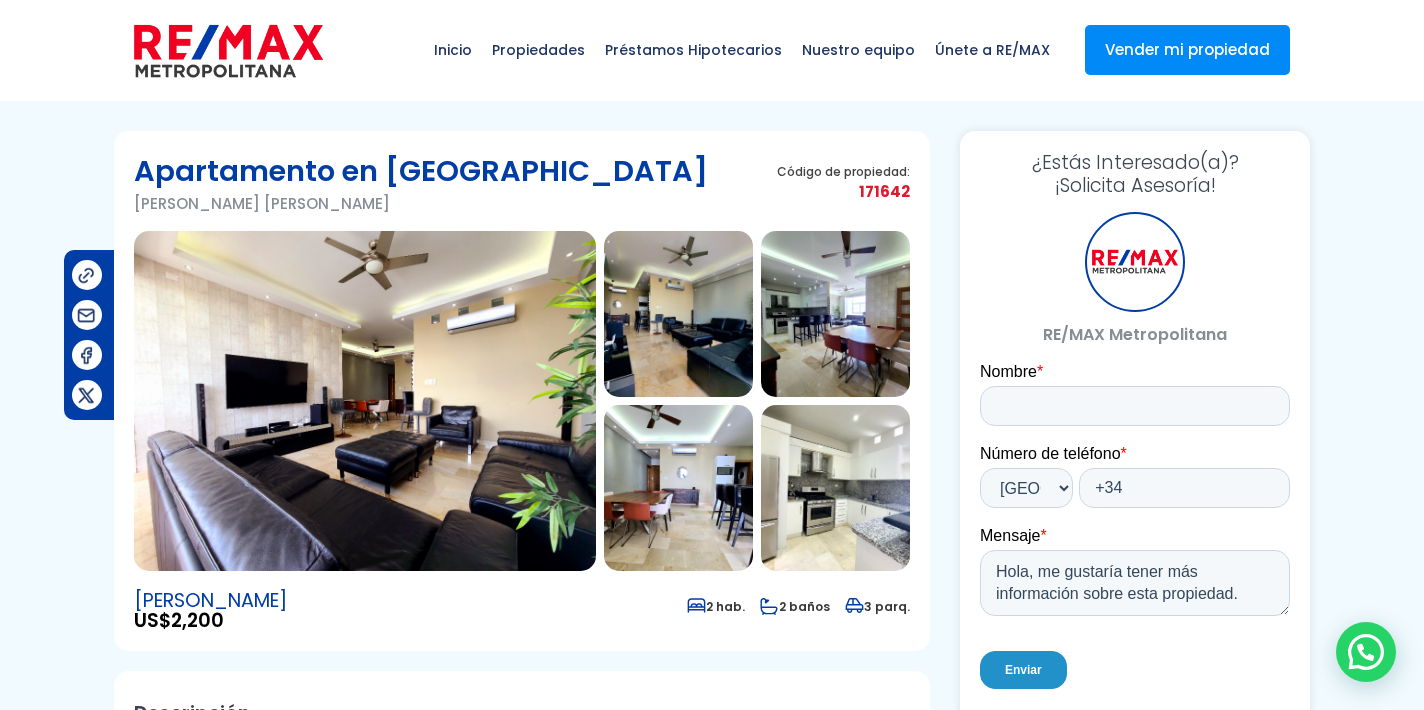 click at bounding box center [365, 401] 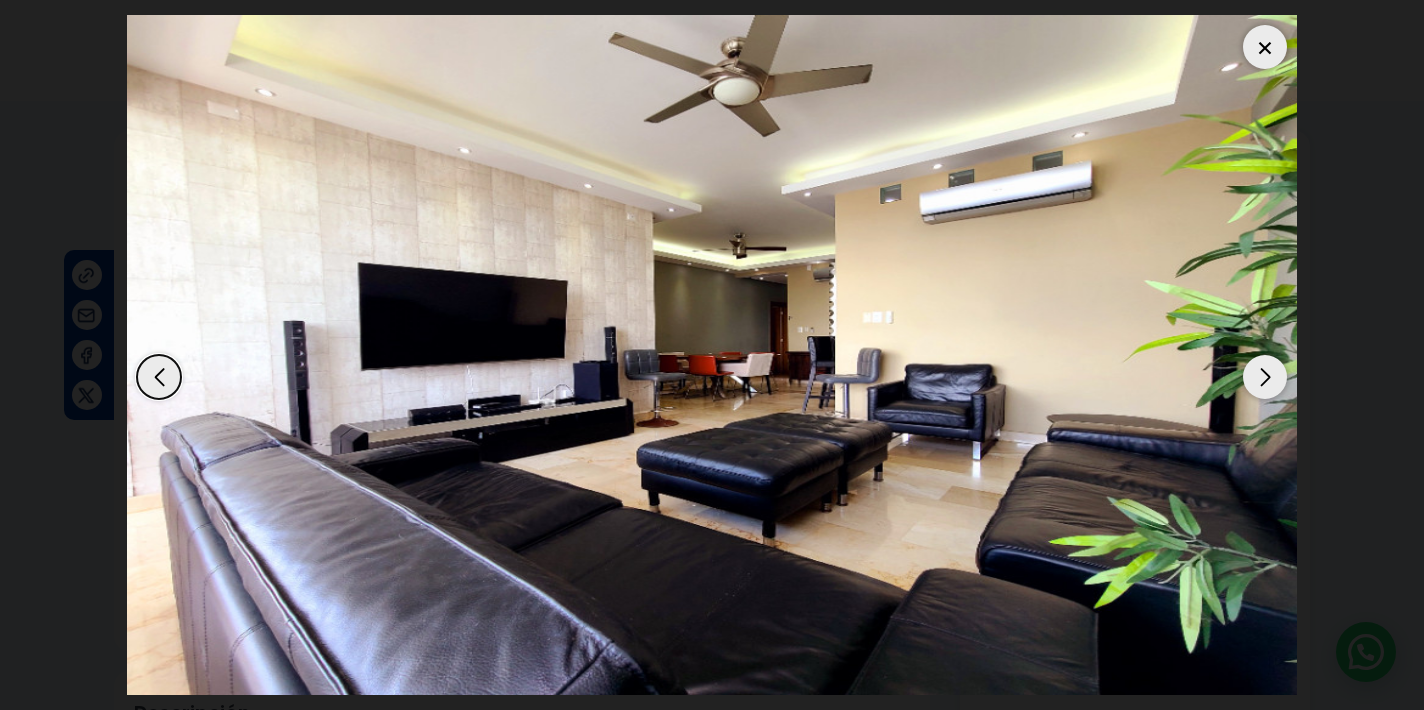 click at bounding box center [1265, 377] 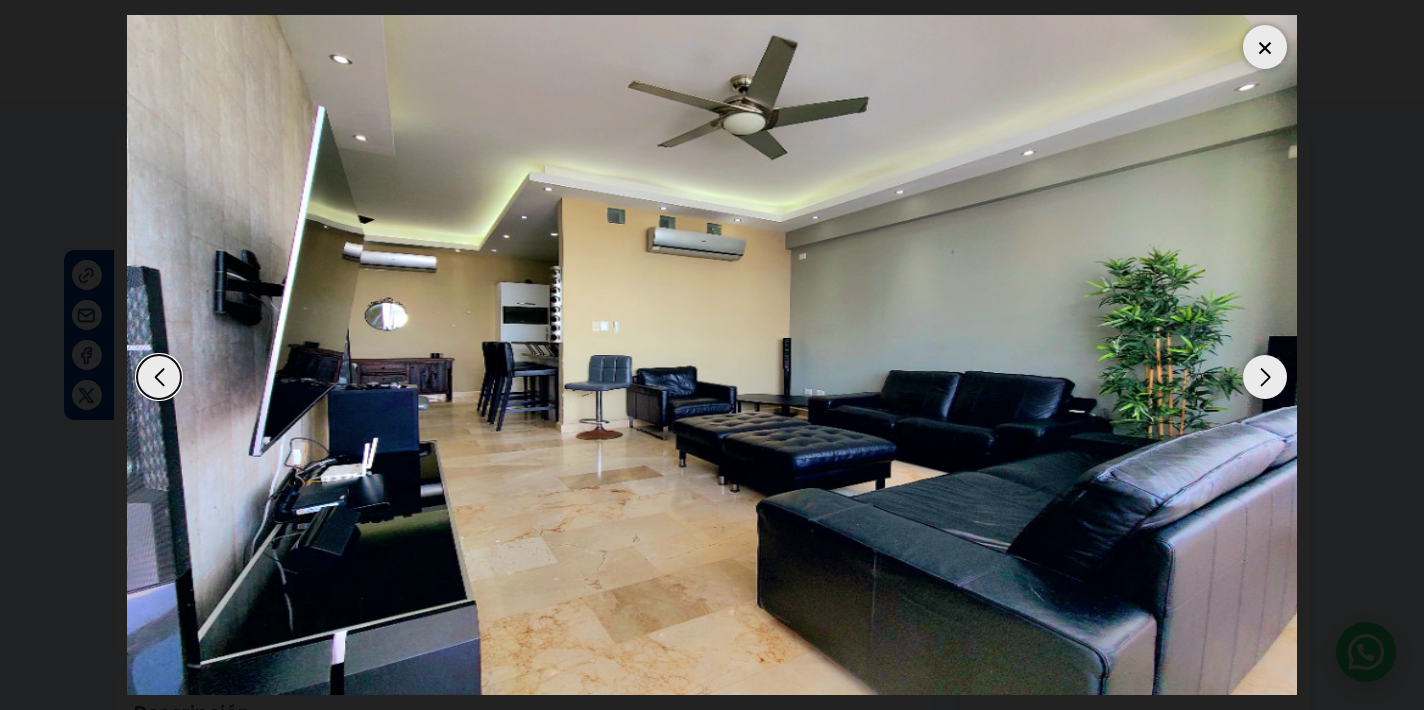 click at bounding box center (1265, 377) 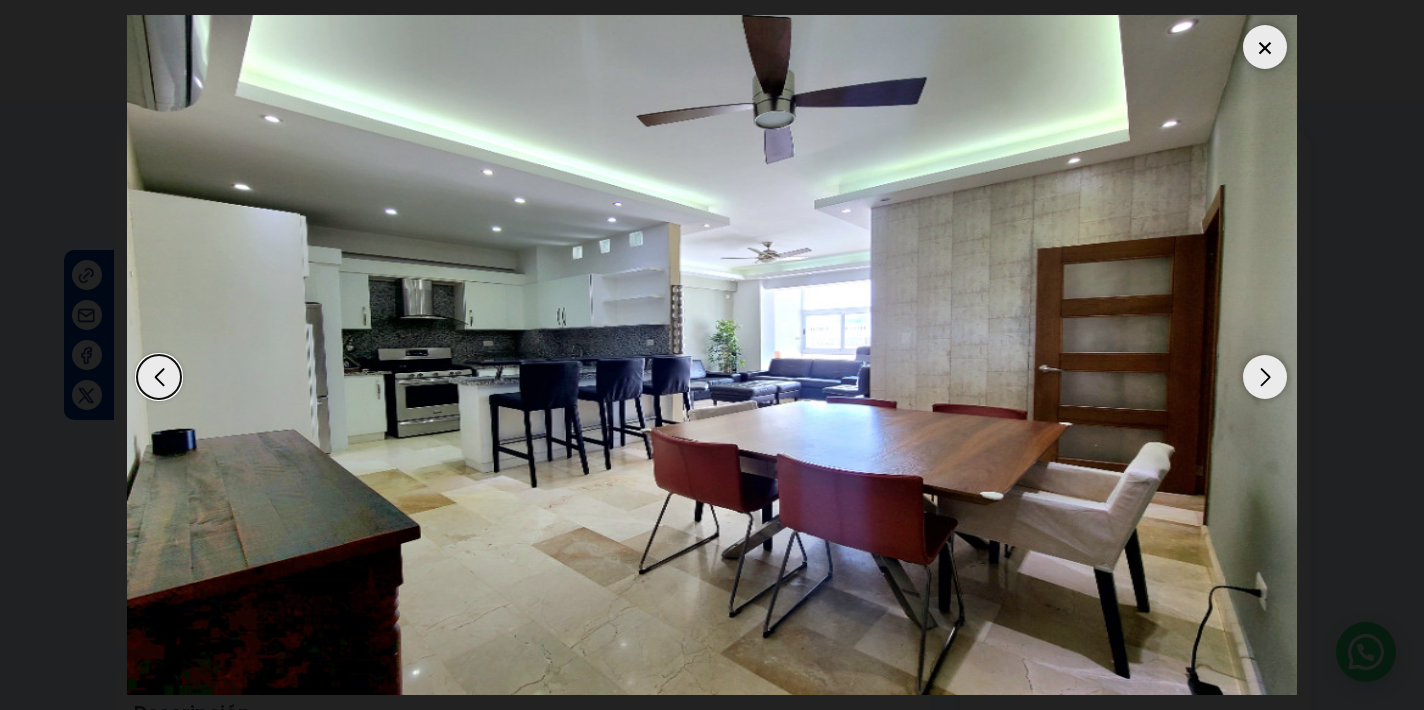 click at bounding box center (1265, 377) 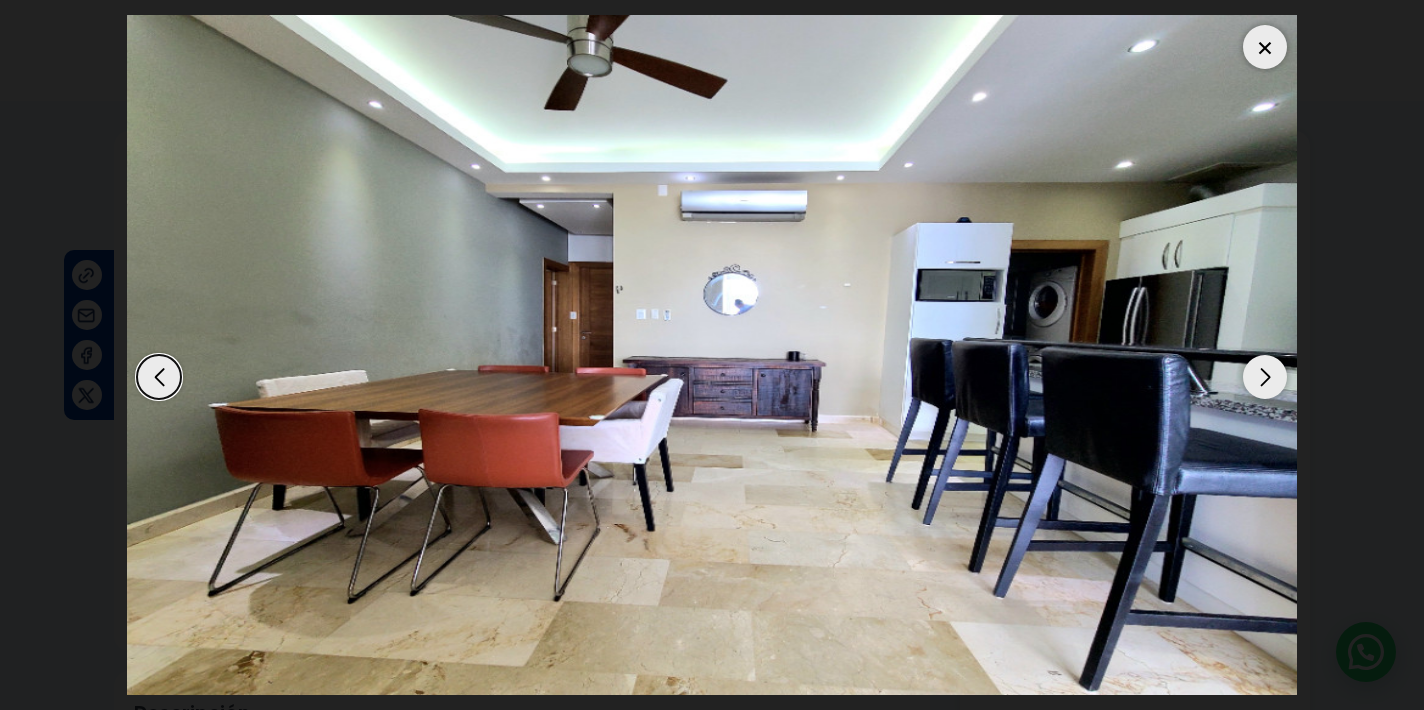 click at bounding box center (1265, 377) 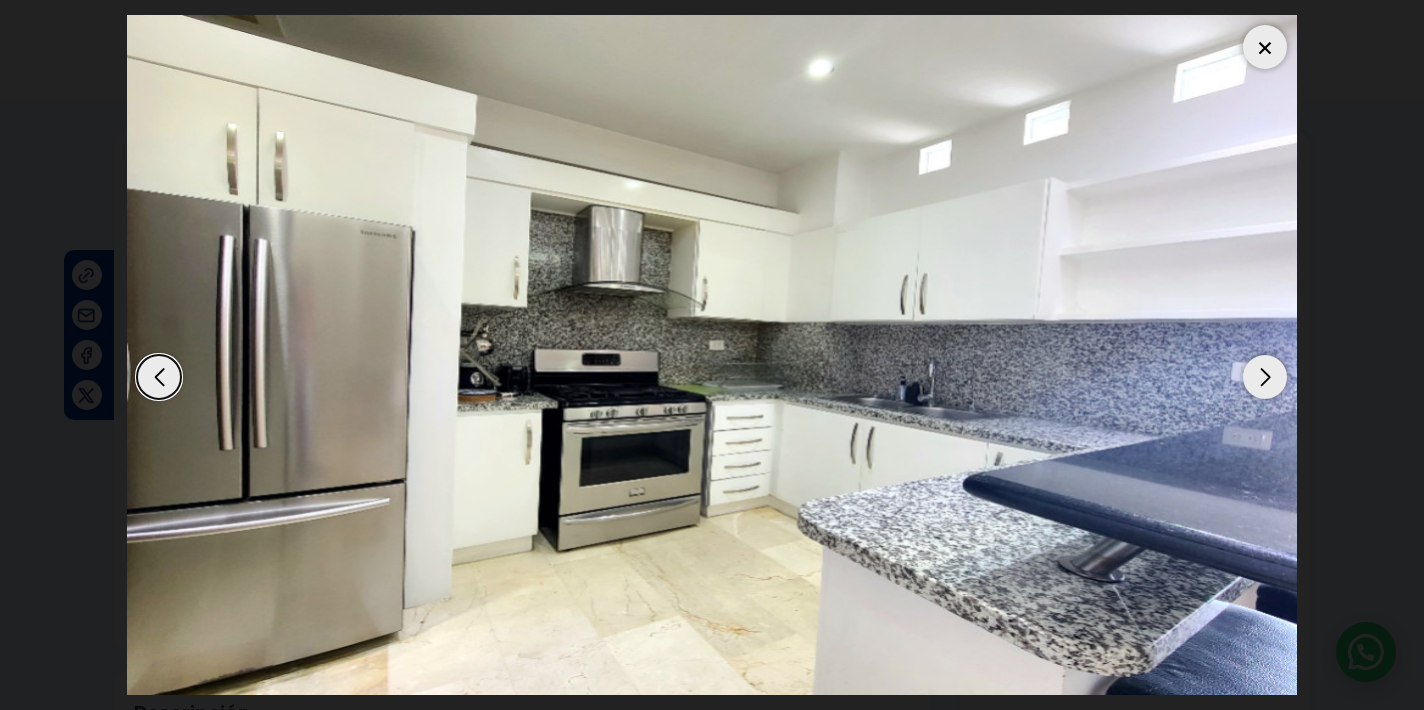click at bounding box center (1265, 377) 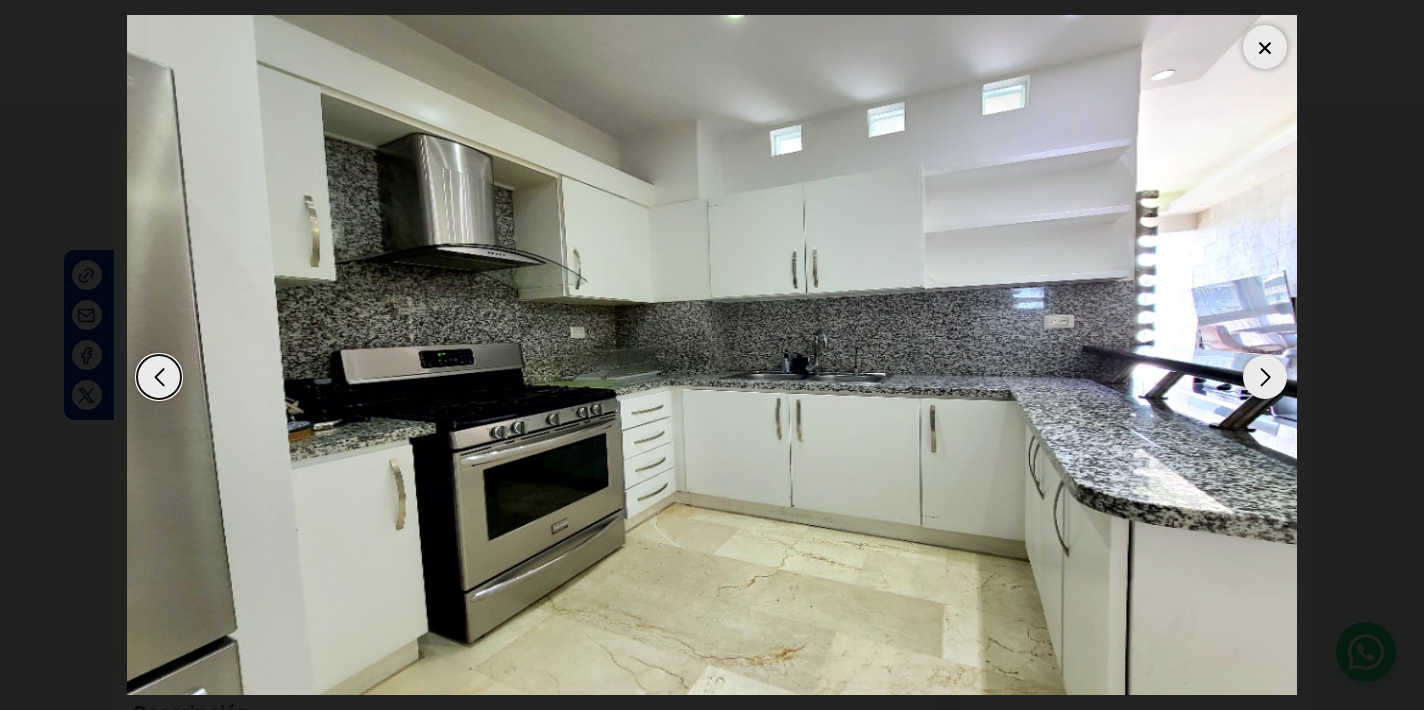 click at bounding box center [1265, 377] 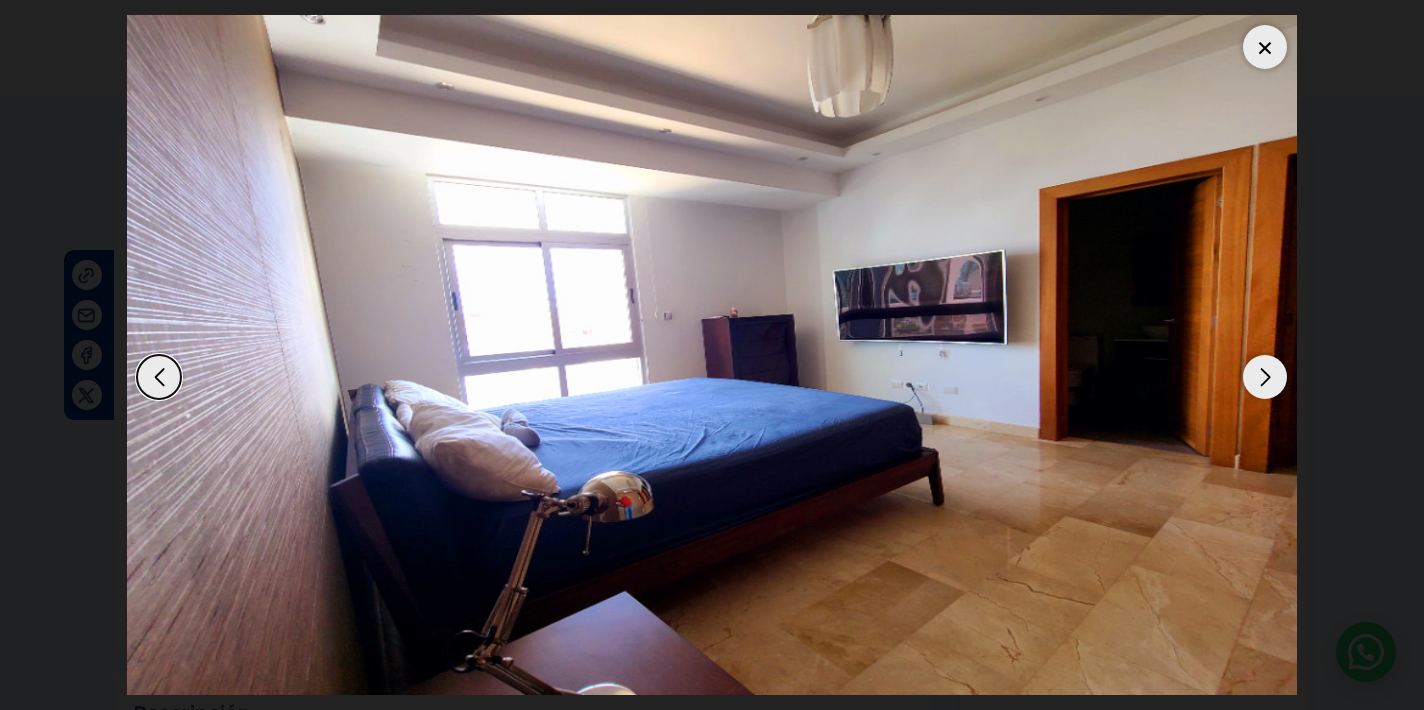 click at bounding box center [1265, 377] 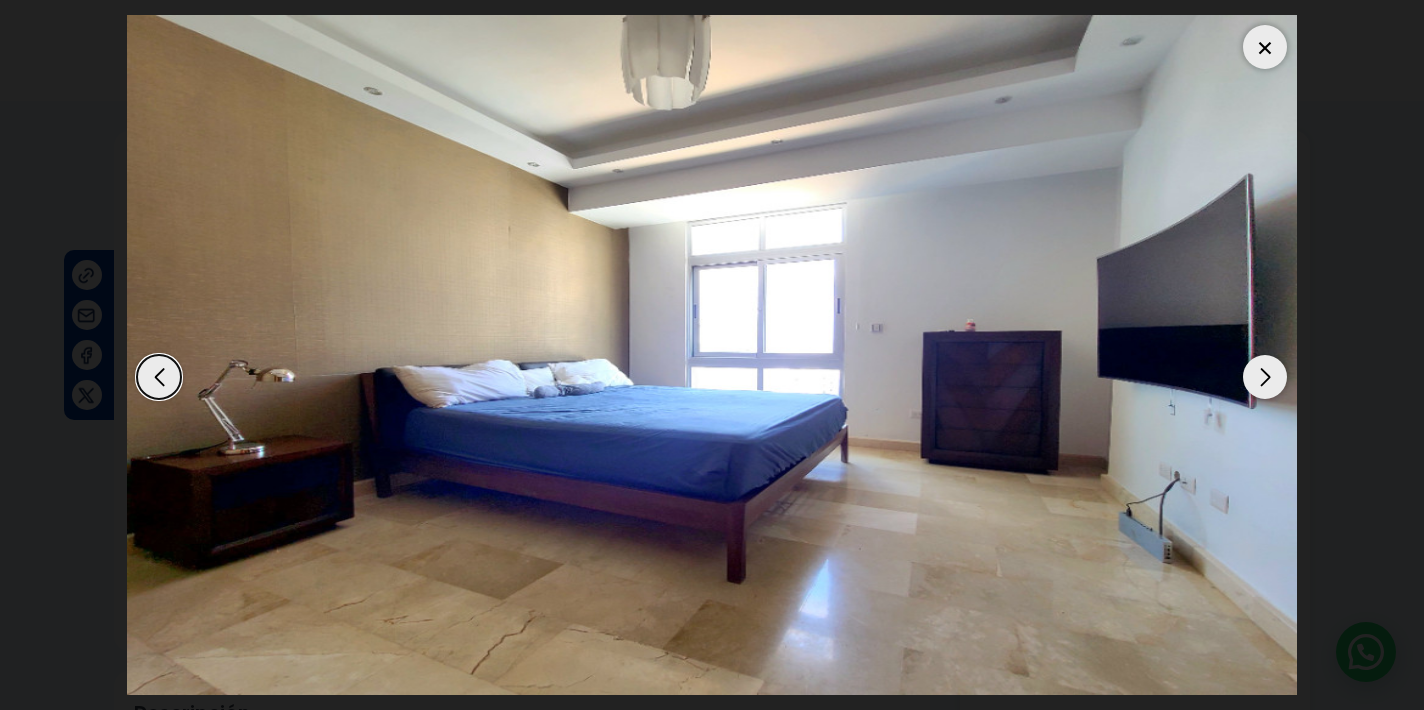 click at bounding box center [1265, 377] 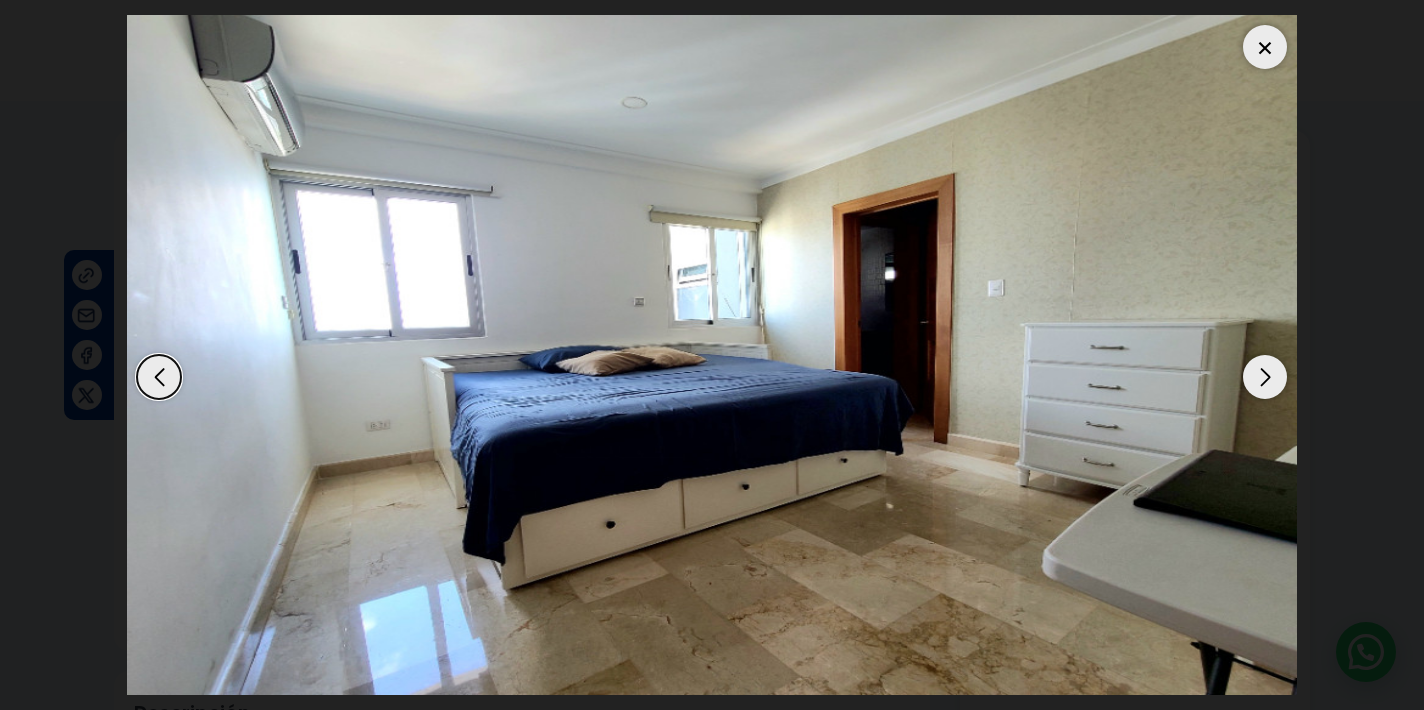 click at bounding box center [1265, 377] 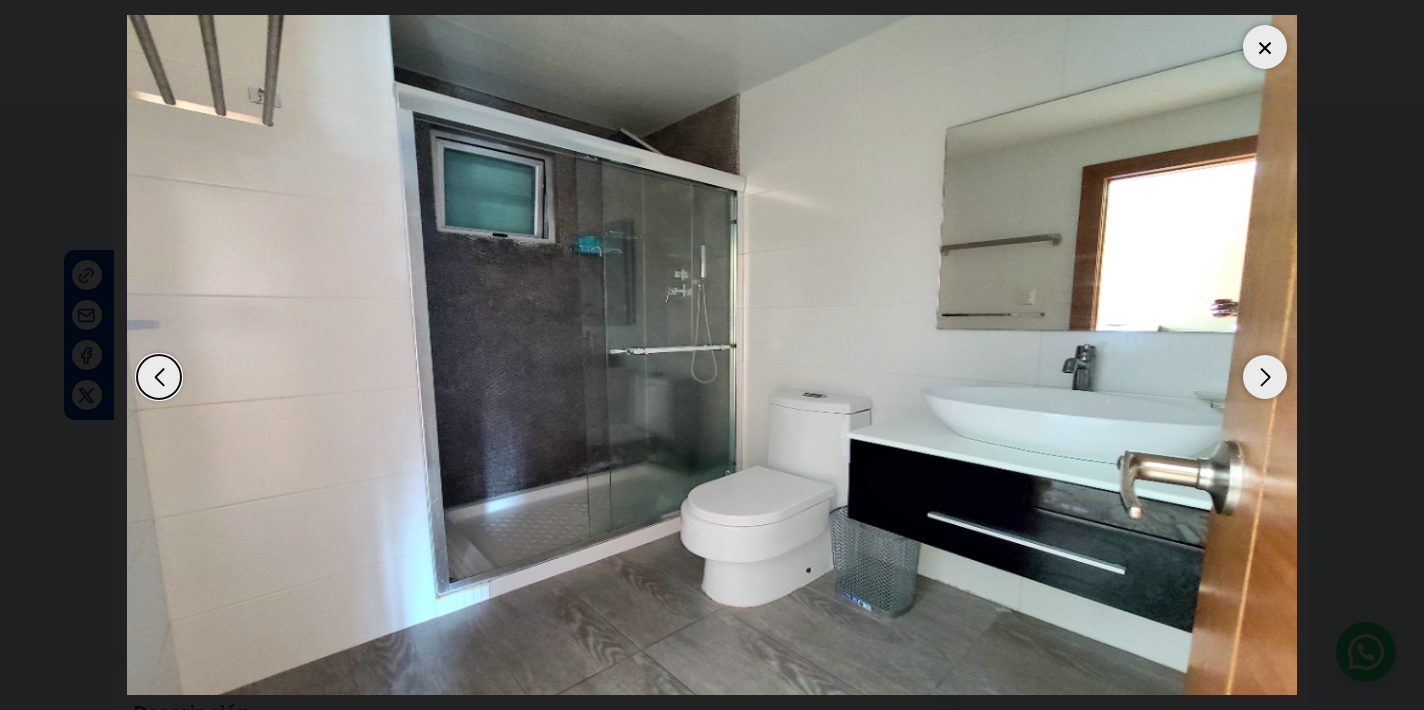 click at bounding box center [1265, 377] 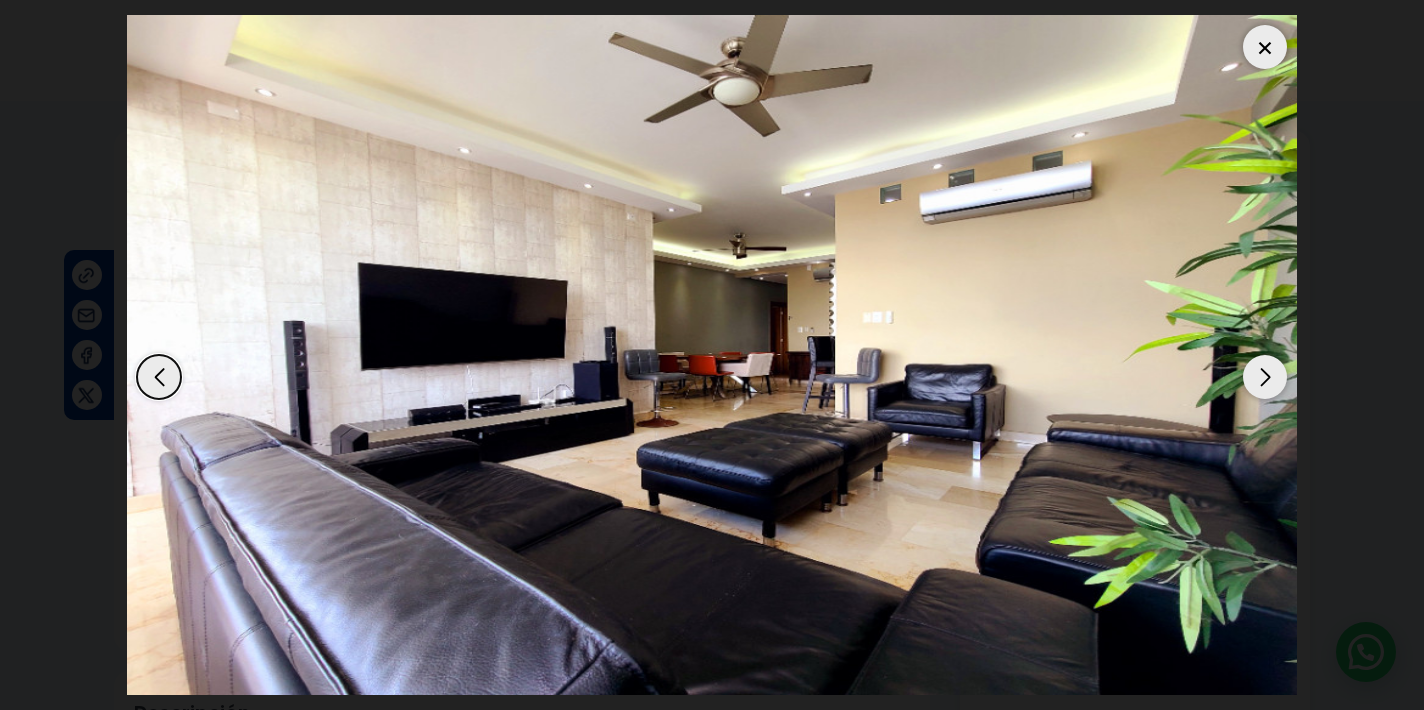 click at bounding box center [1265, 377] 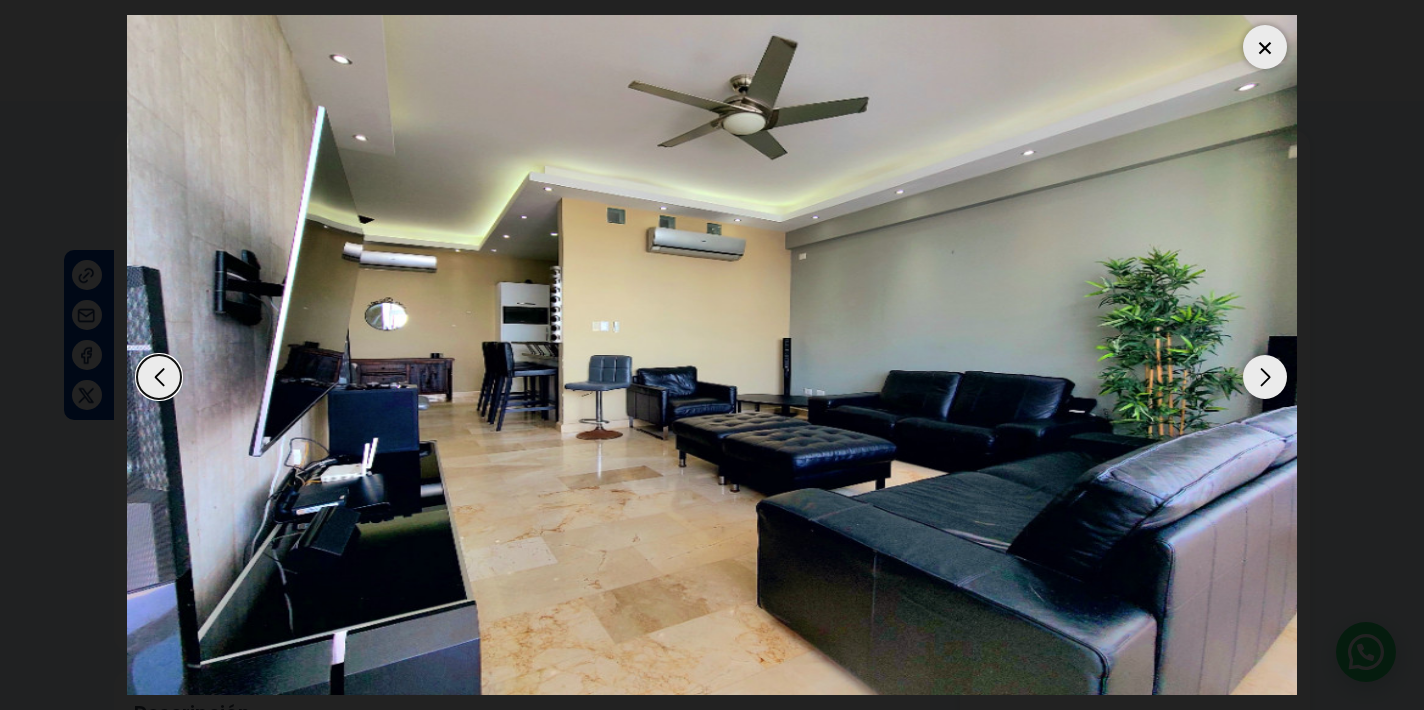click at bounding box center (1265, 47) 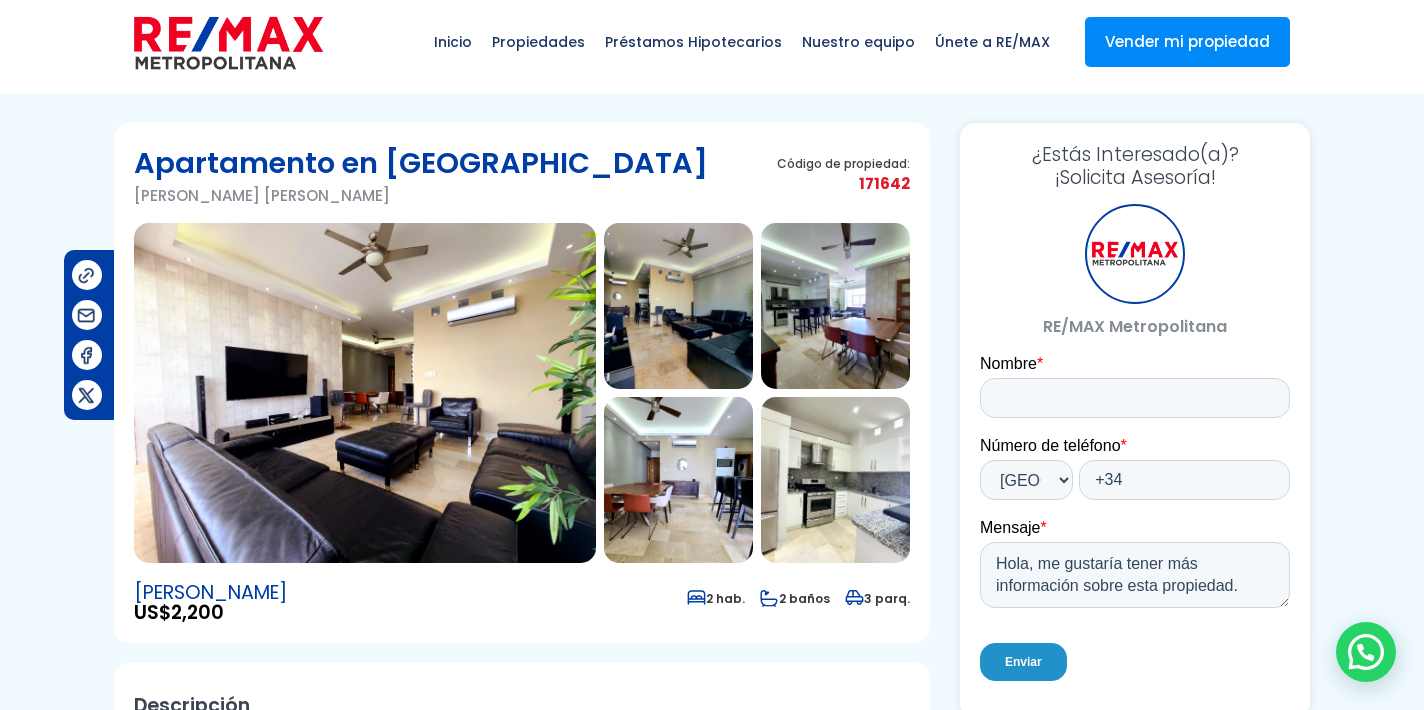 scroll, scrollTop: 0, scrollLeft: 0, axis: both 